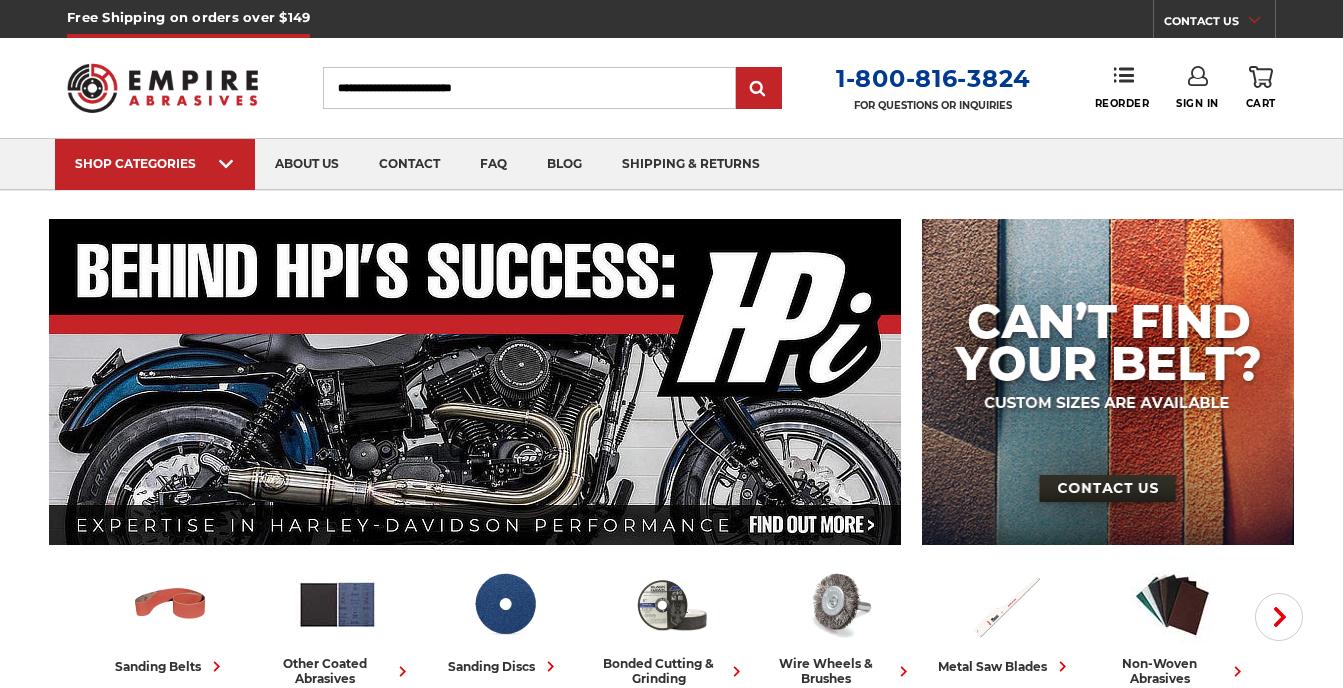 scroll, scrollTop: 0, scrollLeft: 0, axis: both 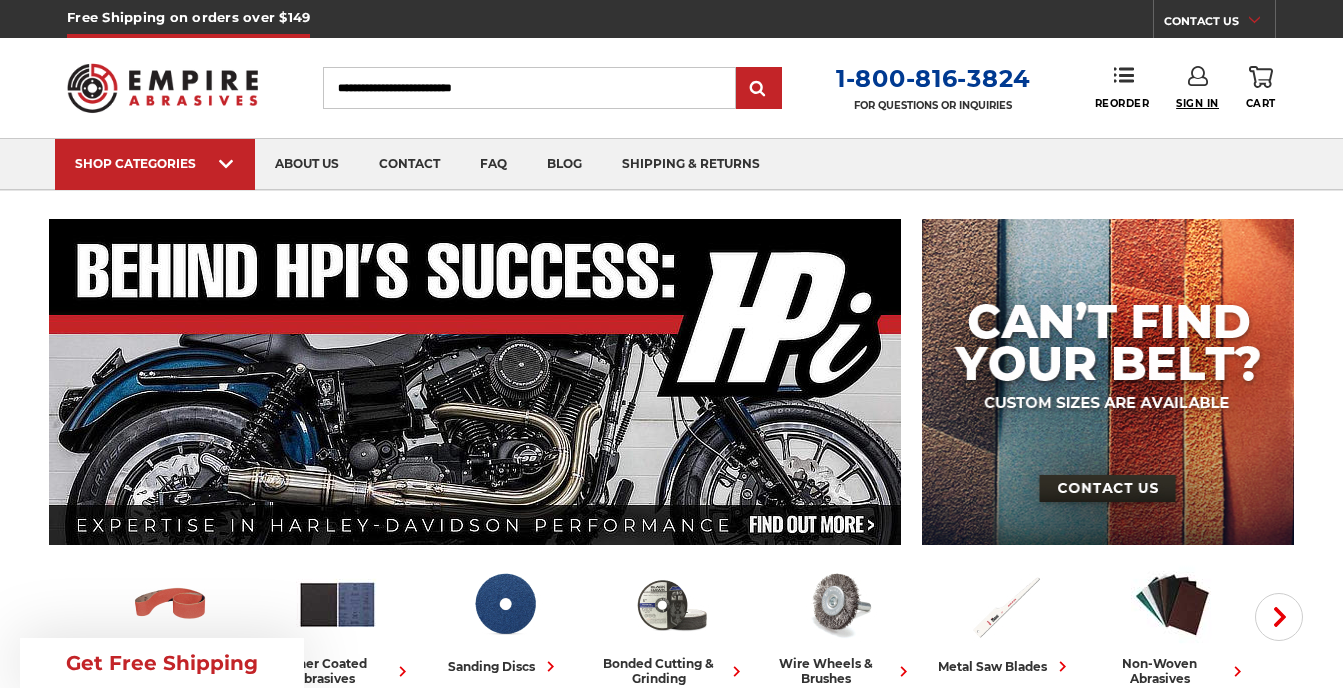 click on "Sign In" at bounding box center (1197, 103) 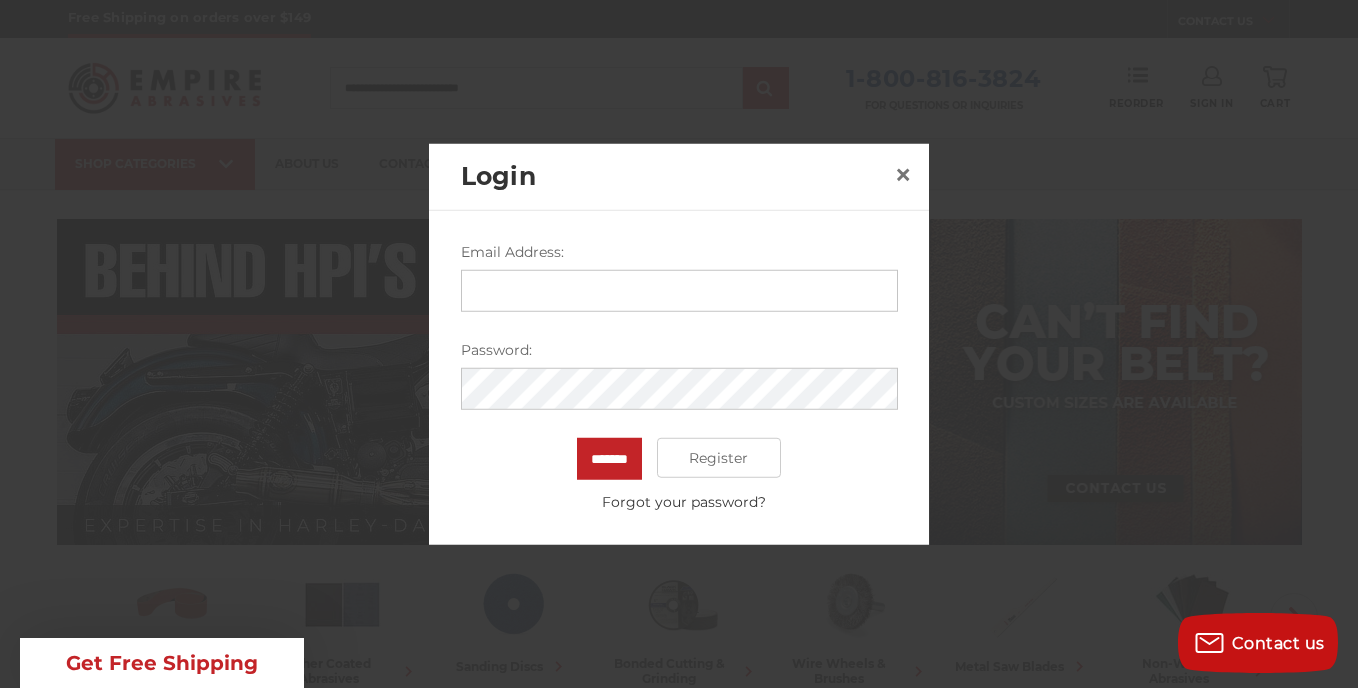 click on "Email Address:" at bounding box center [679, 291] 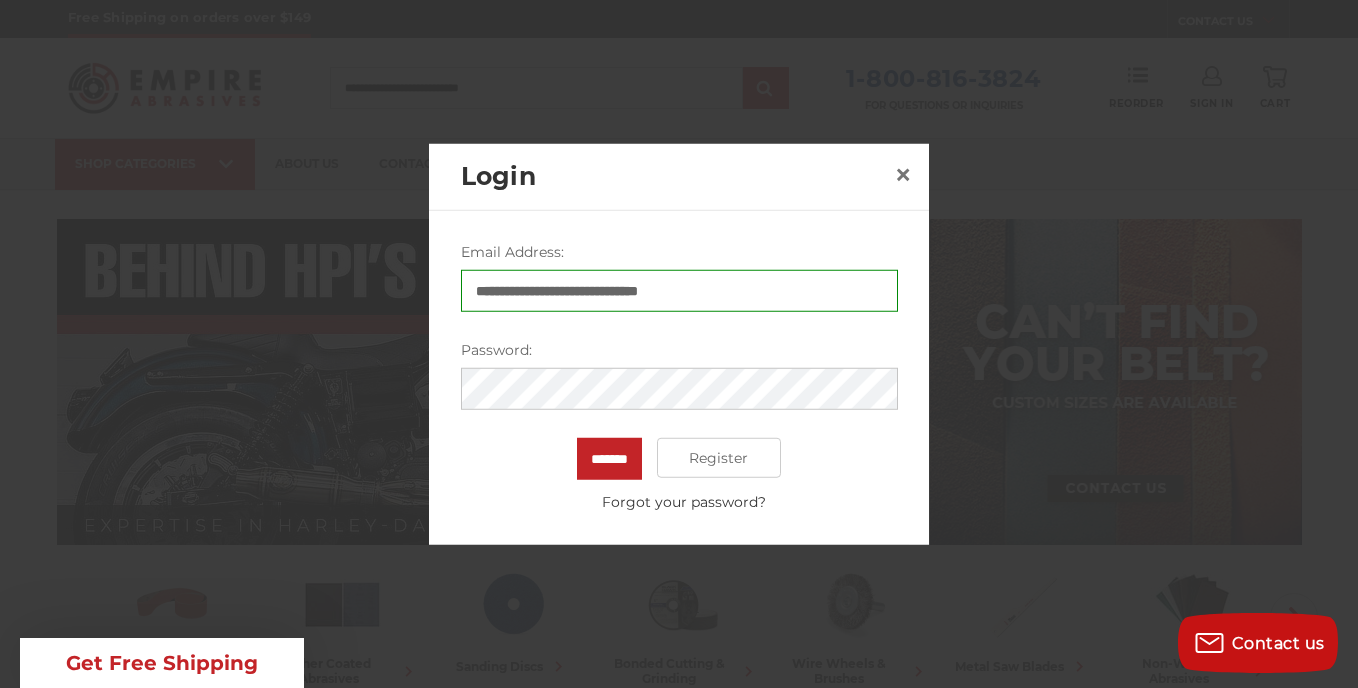 click on "*******" at bounding box center (609, 459) 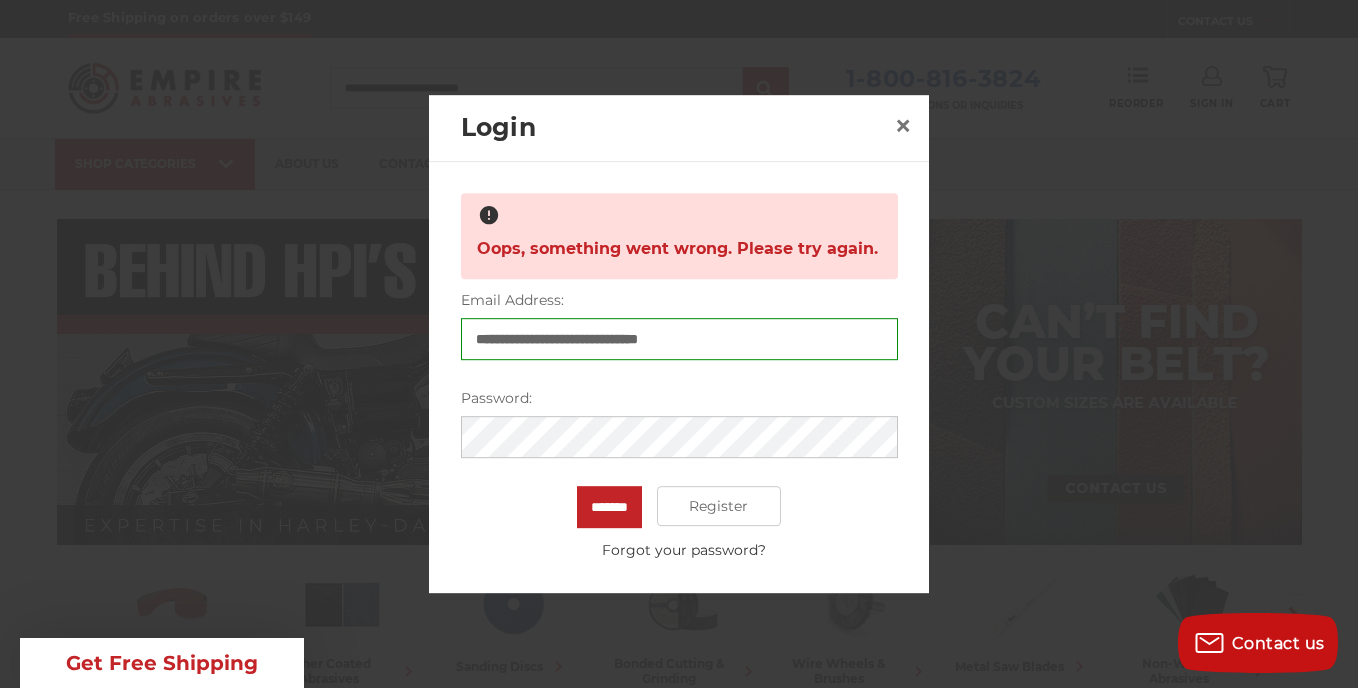 click on "*******" at bounding box center [609, 507] 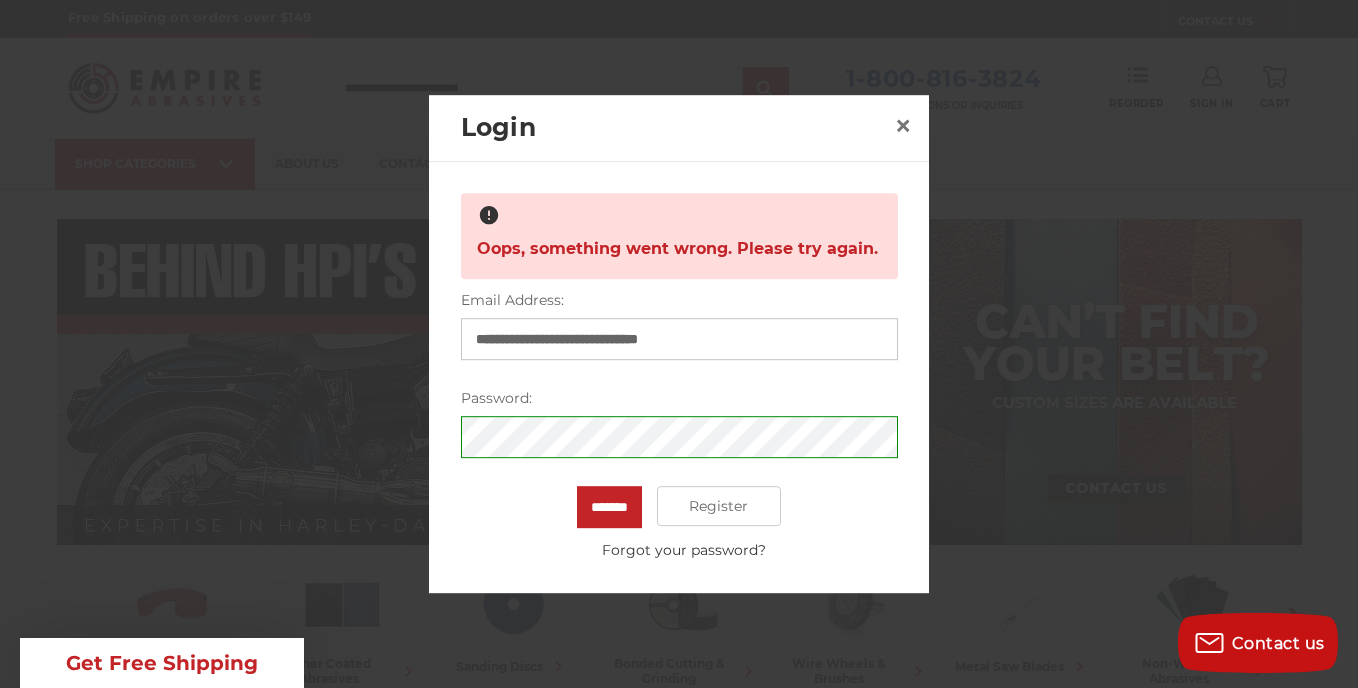 click on "**********" at bounding box center (679, 339) 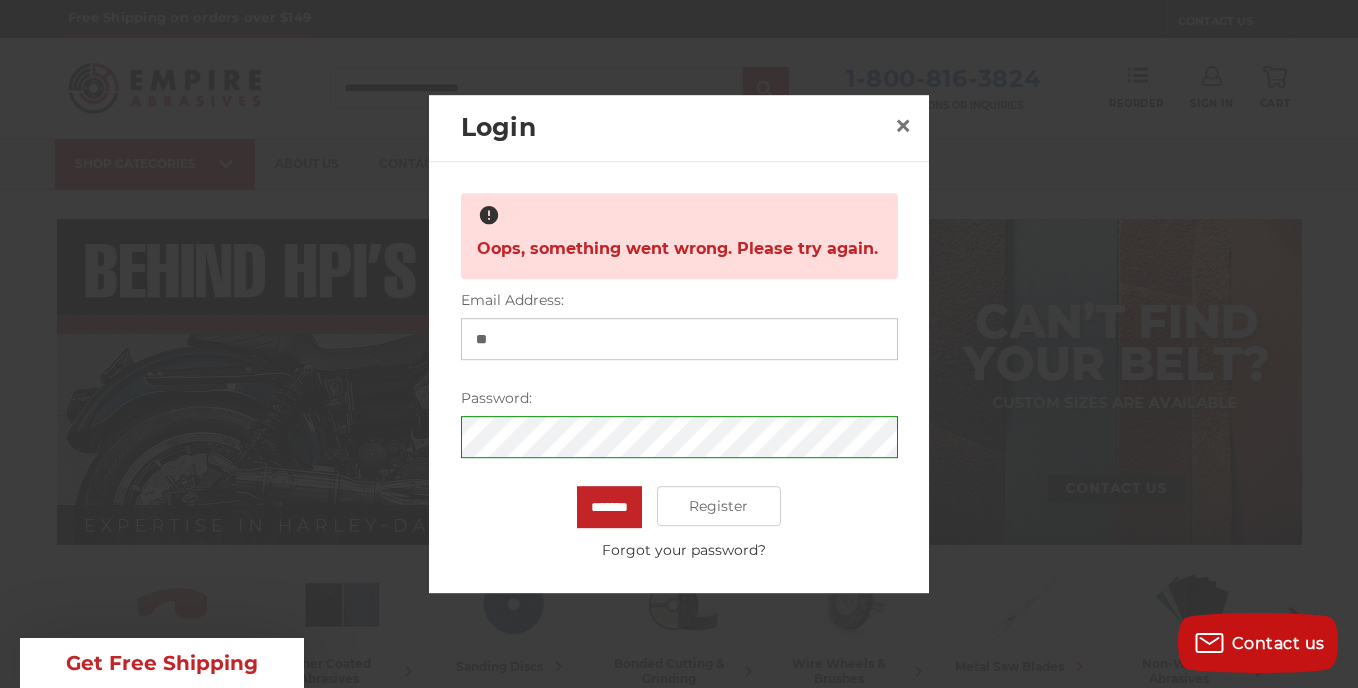type on "*" 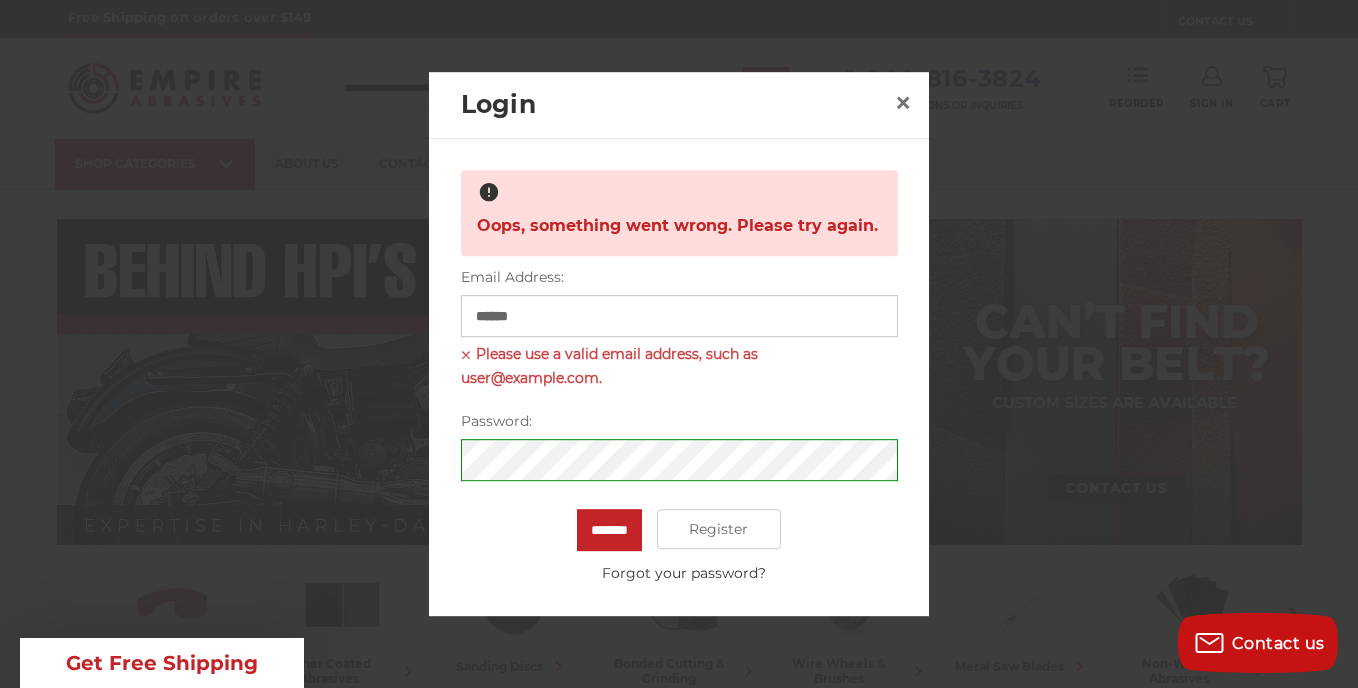 type on "**********" 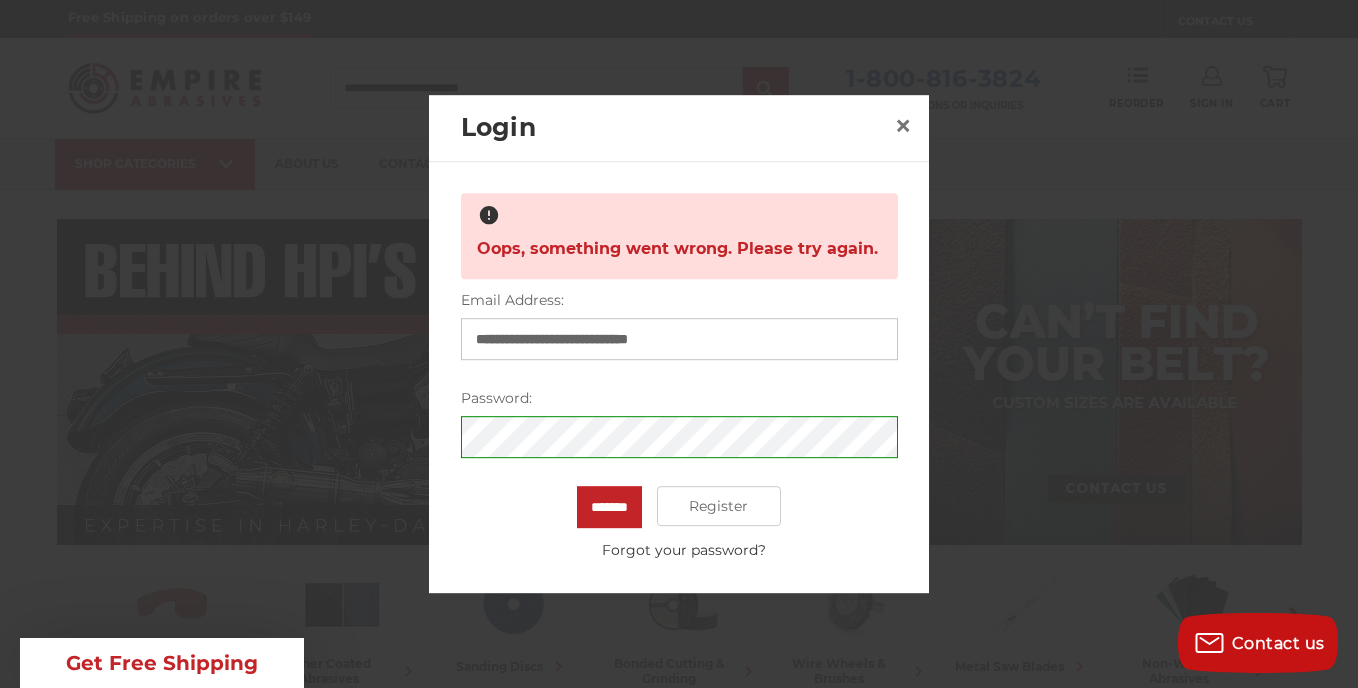 click on "*******" at bounding box center (609, 507) 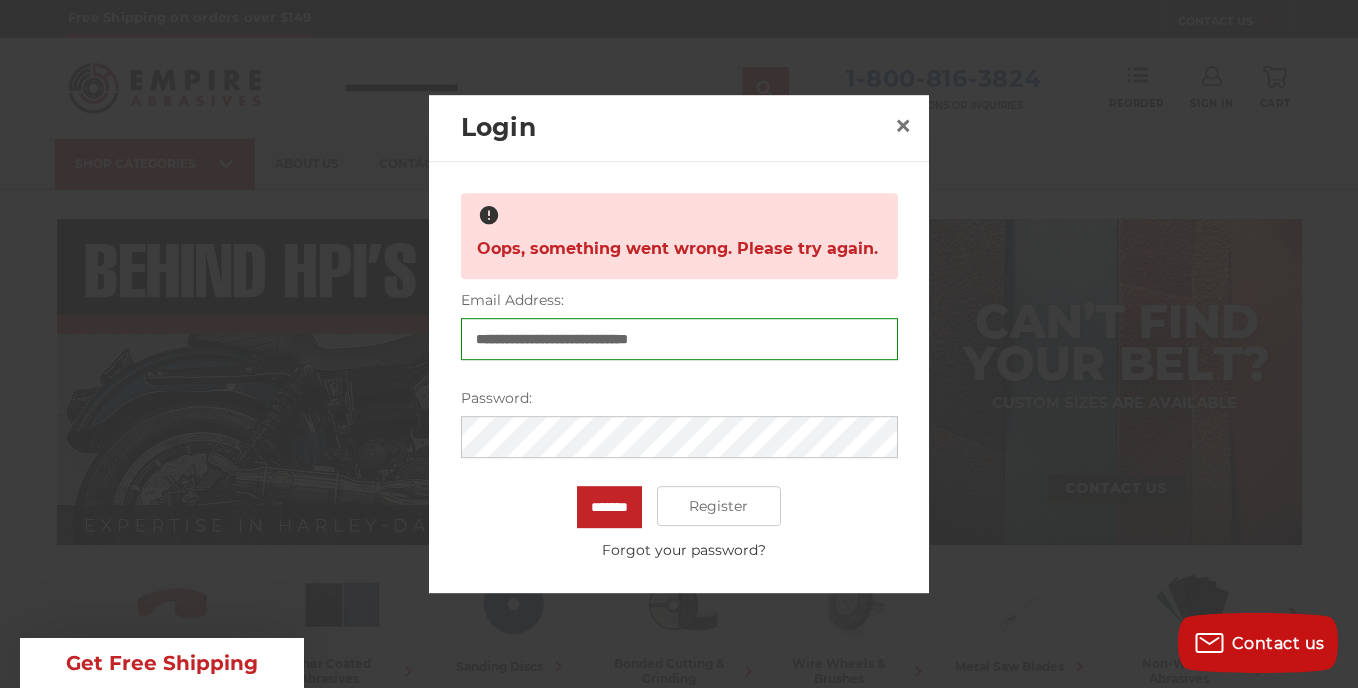 click on "*******" at bounding box center (609, 507) 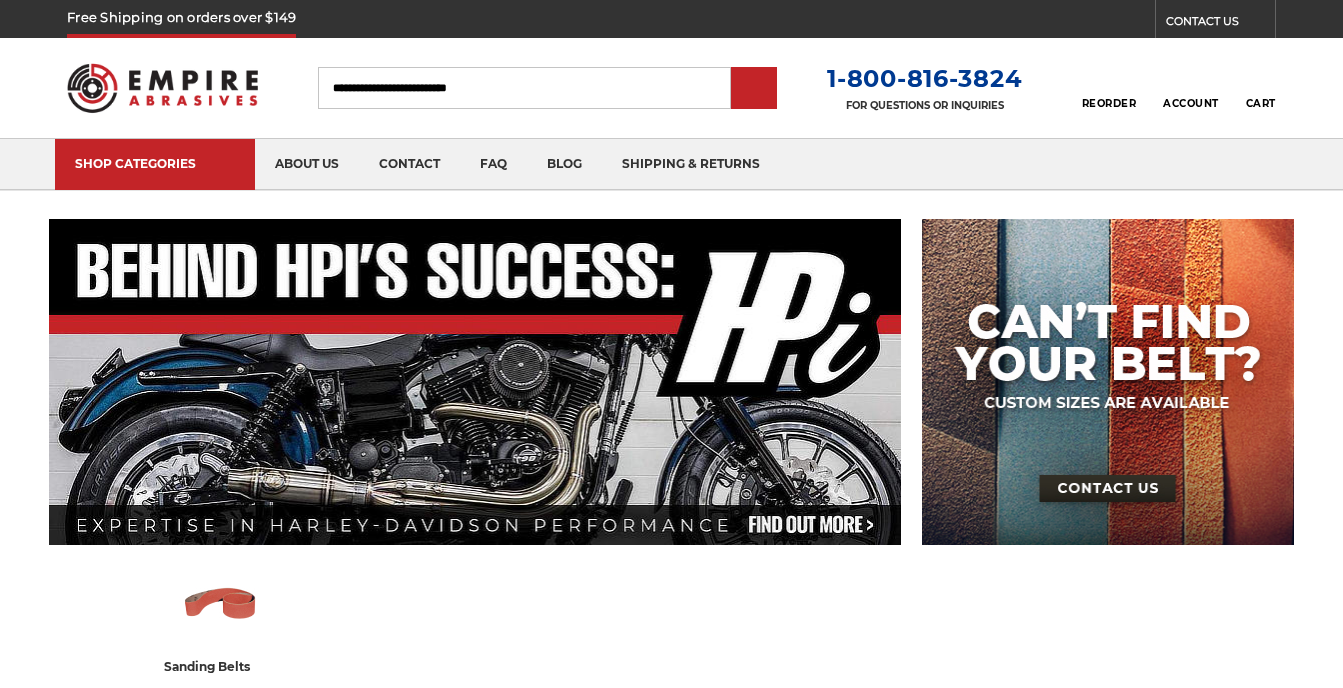 scroll, scrollTop: 0, scrollLeft: 0, axis: both 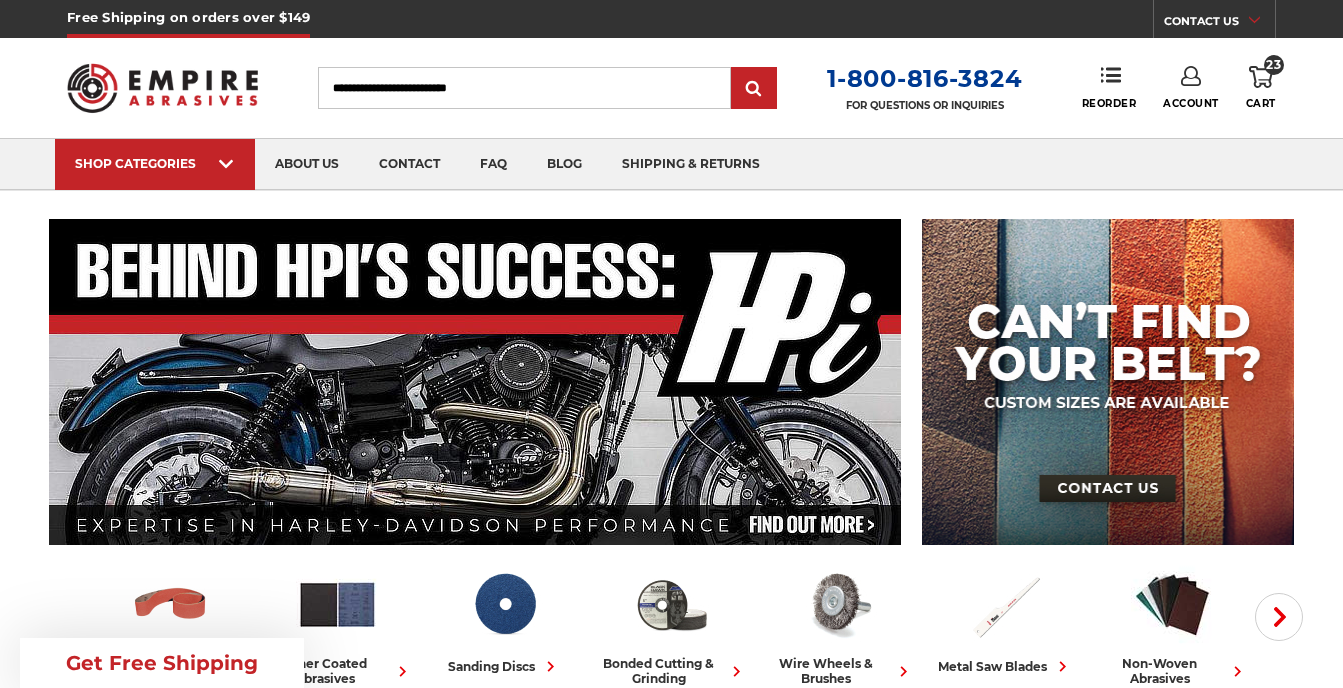 click 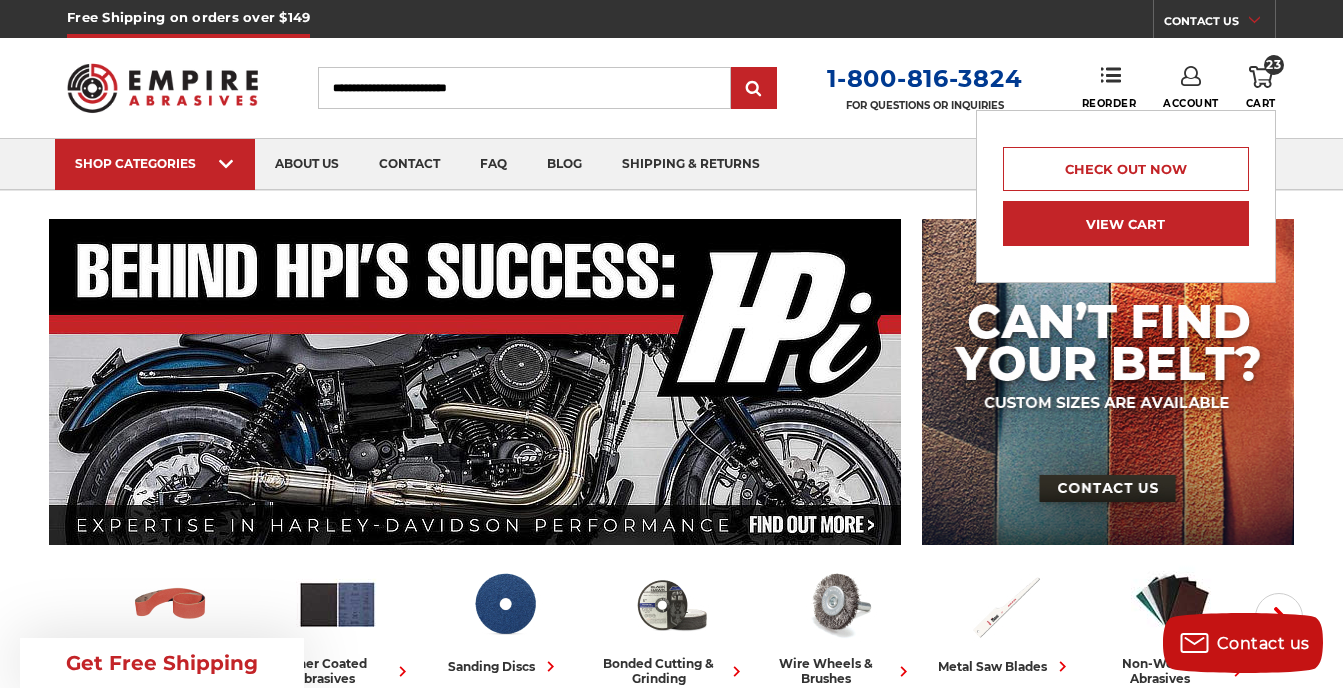 click on "View Cart" at bounding box center (1126, 223) 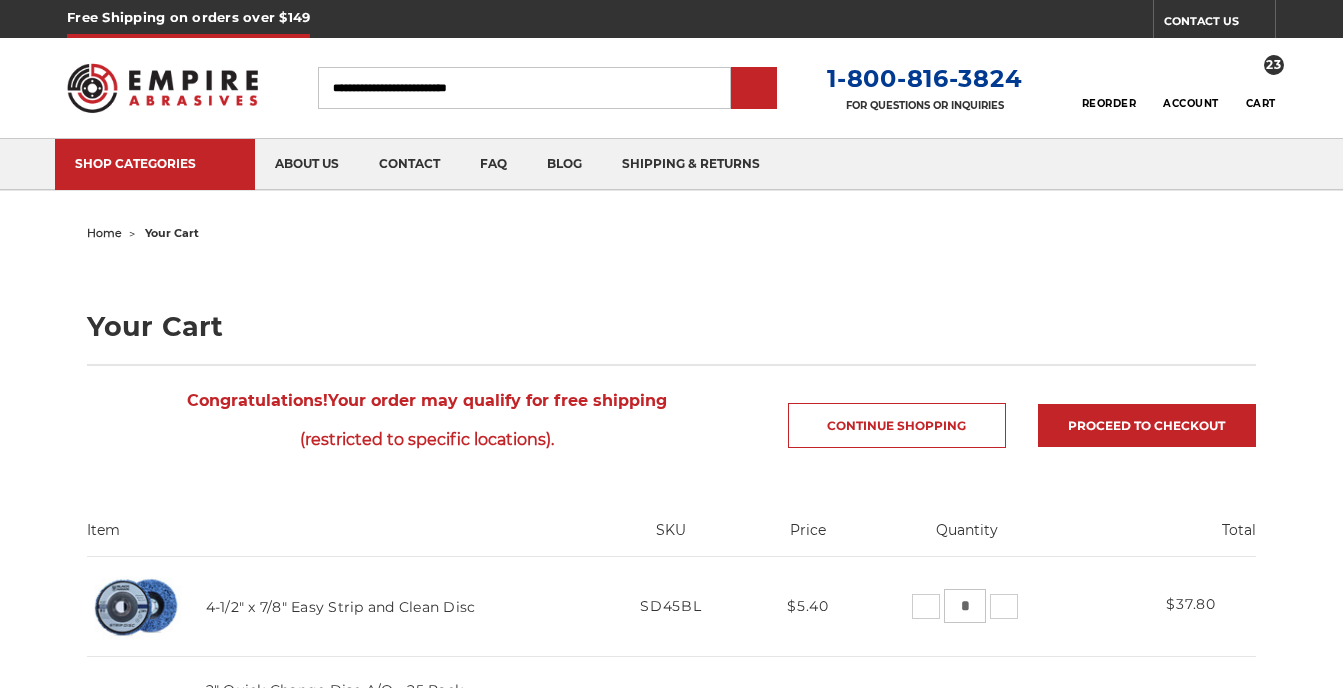 scroll, scrollTop: 0, scrollLeft: 0, axis: both 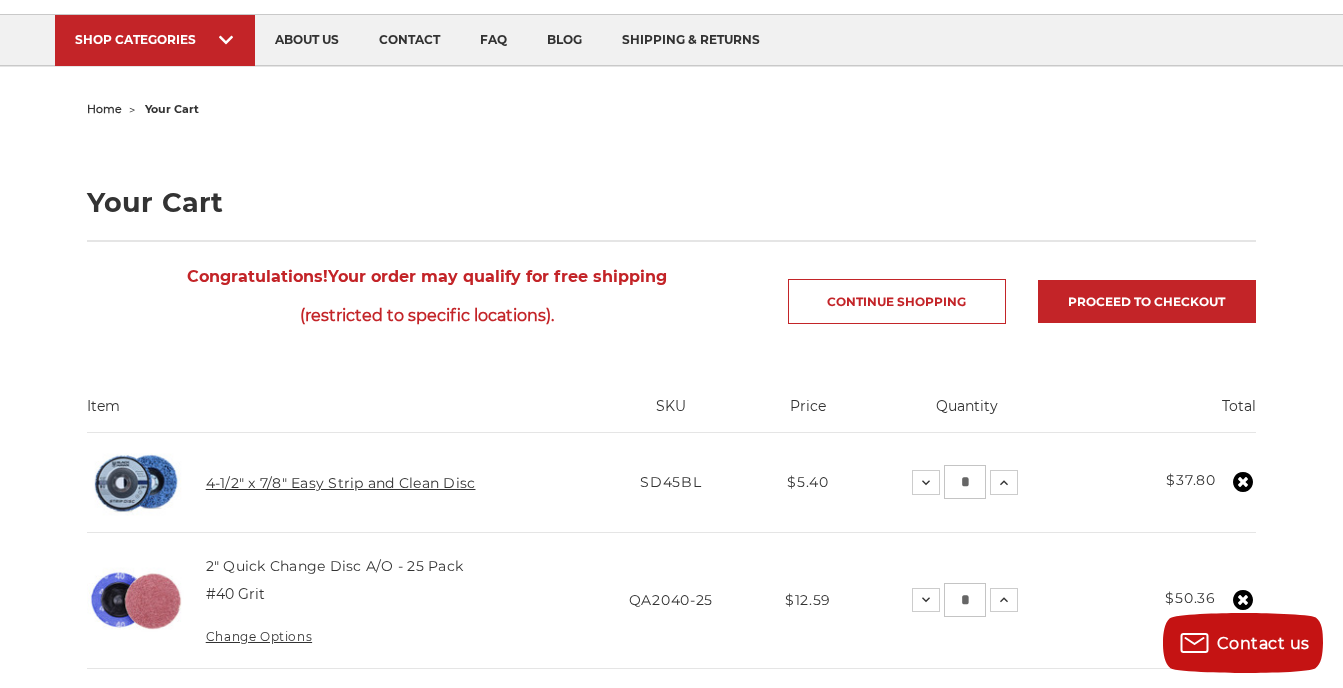 click on "4-1/2" x 7/8" Easy Strip and Clean Disc" at bounding box center [341, 483] 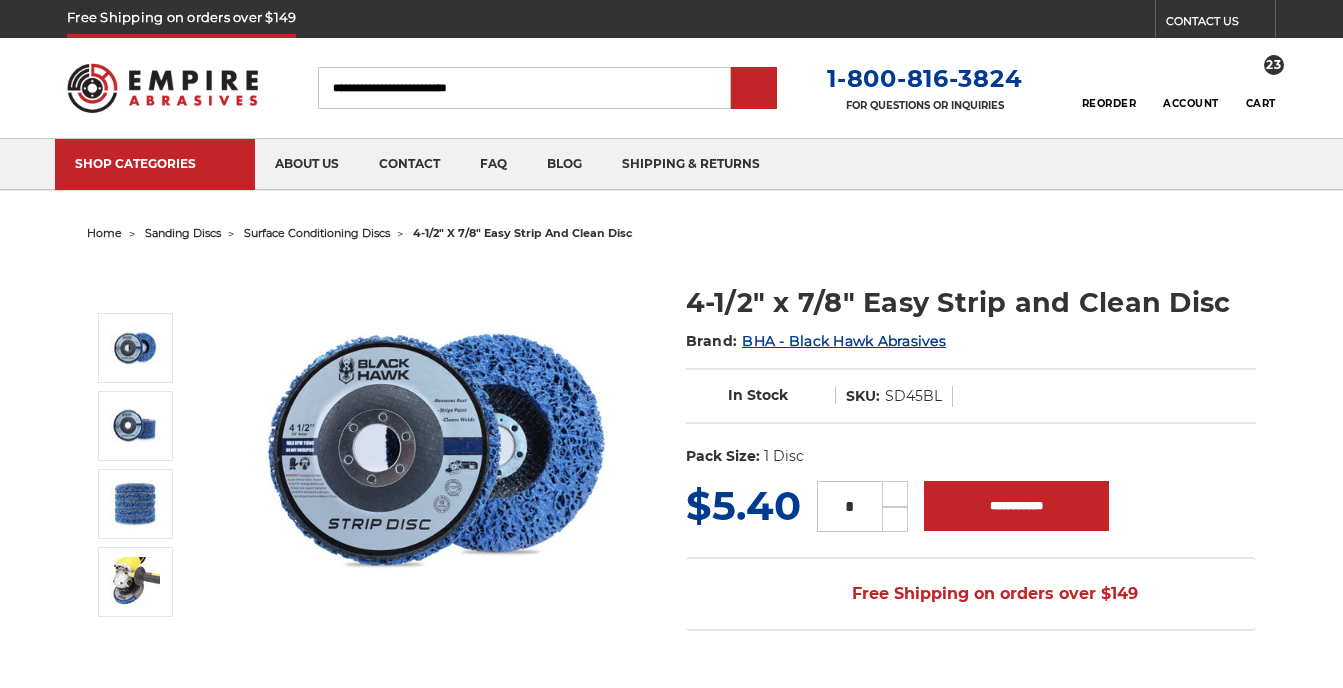 scroll, scrollTop: 0, scrollLeft: 0, axis: both 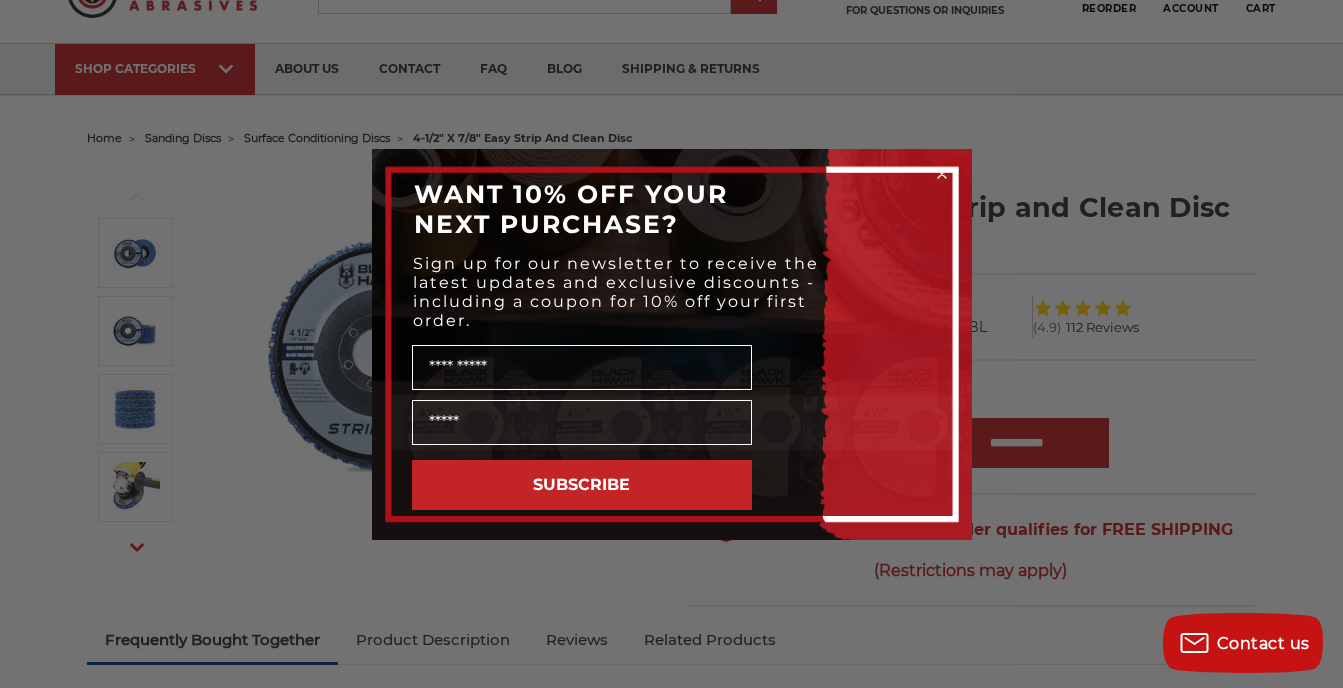 click 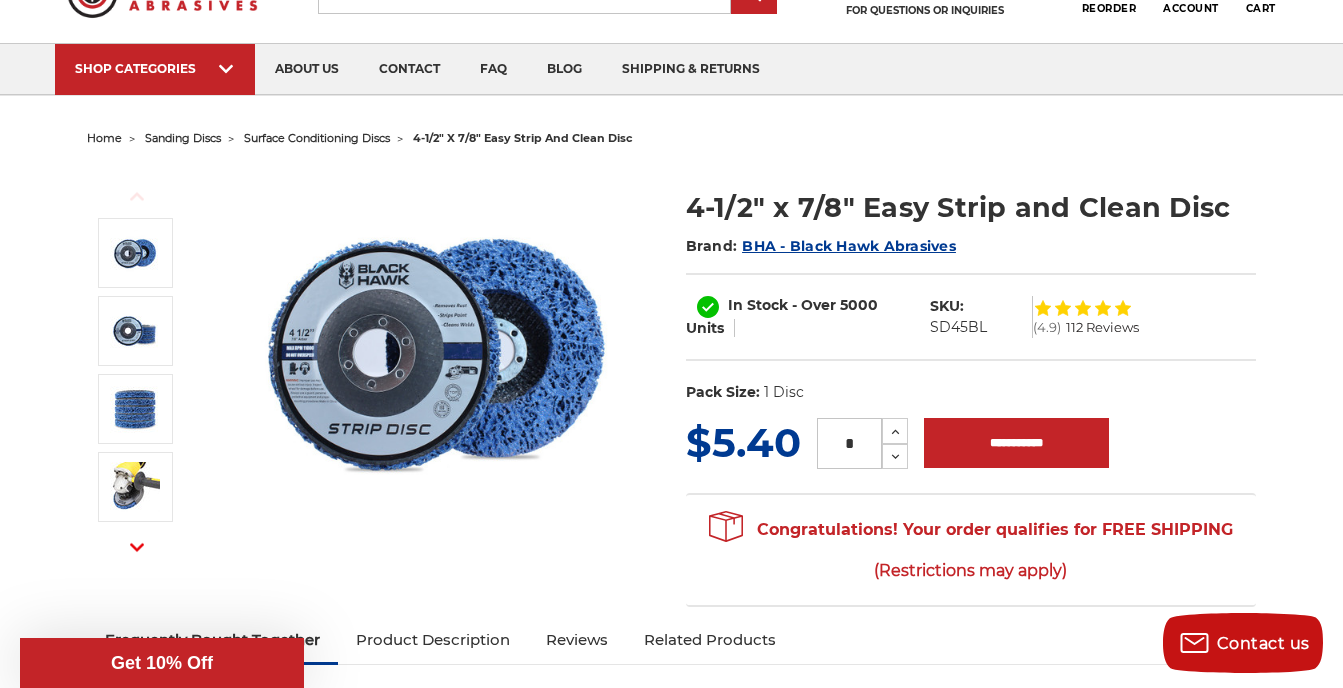 click on "*" at bounding box center [849, 443] 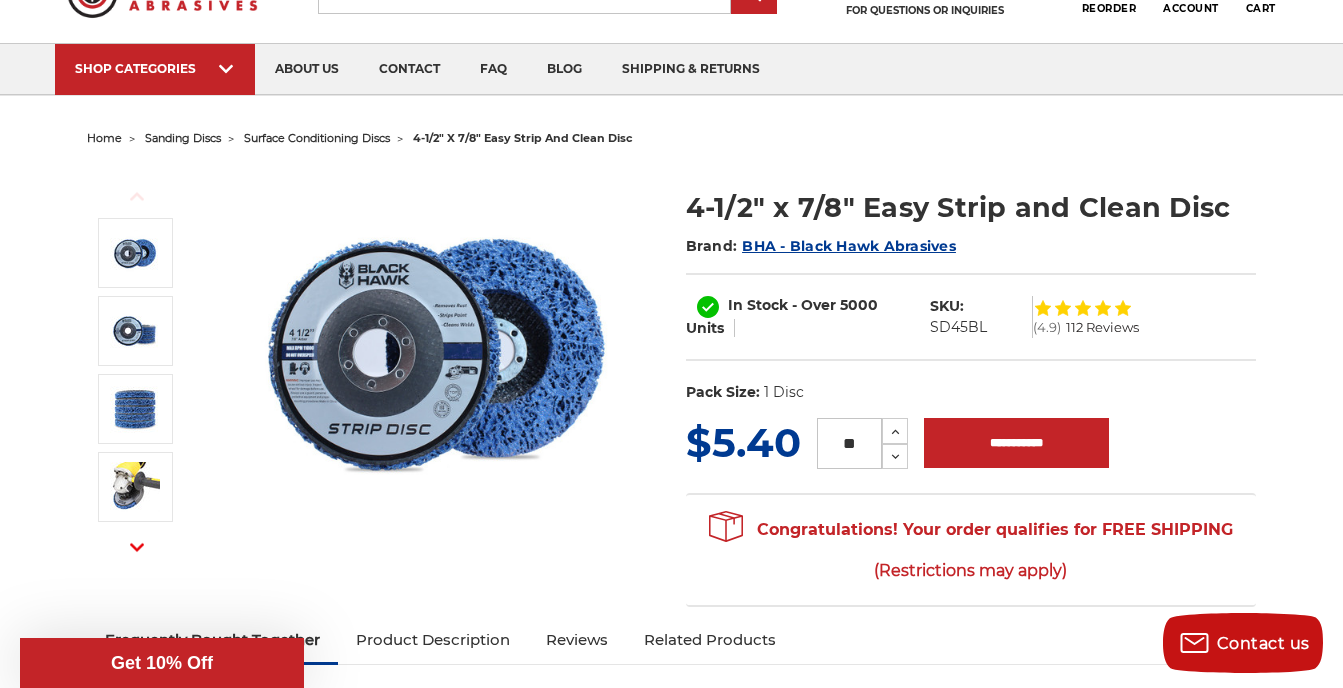 click on "Increase Quantity:" at bounding box center [895, 431] 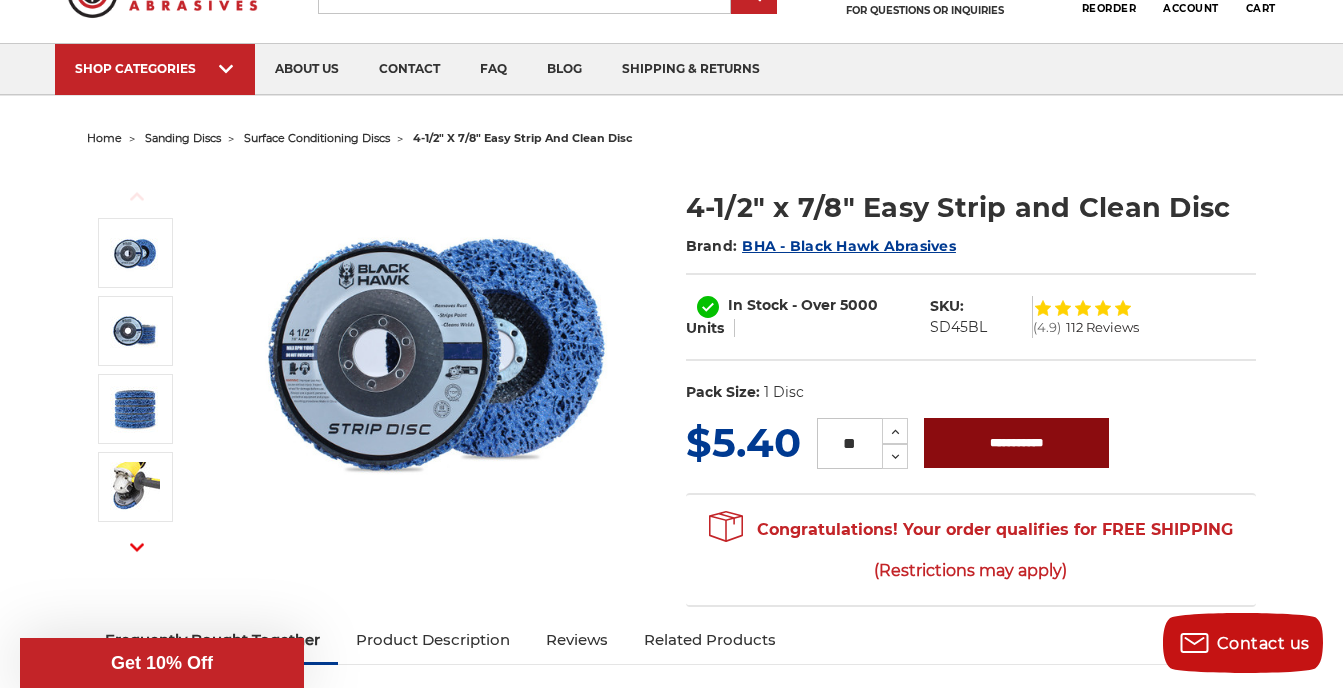 click on "**********" at bounding box center [1016, 443] 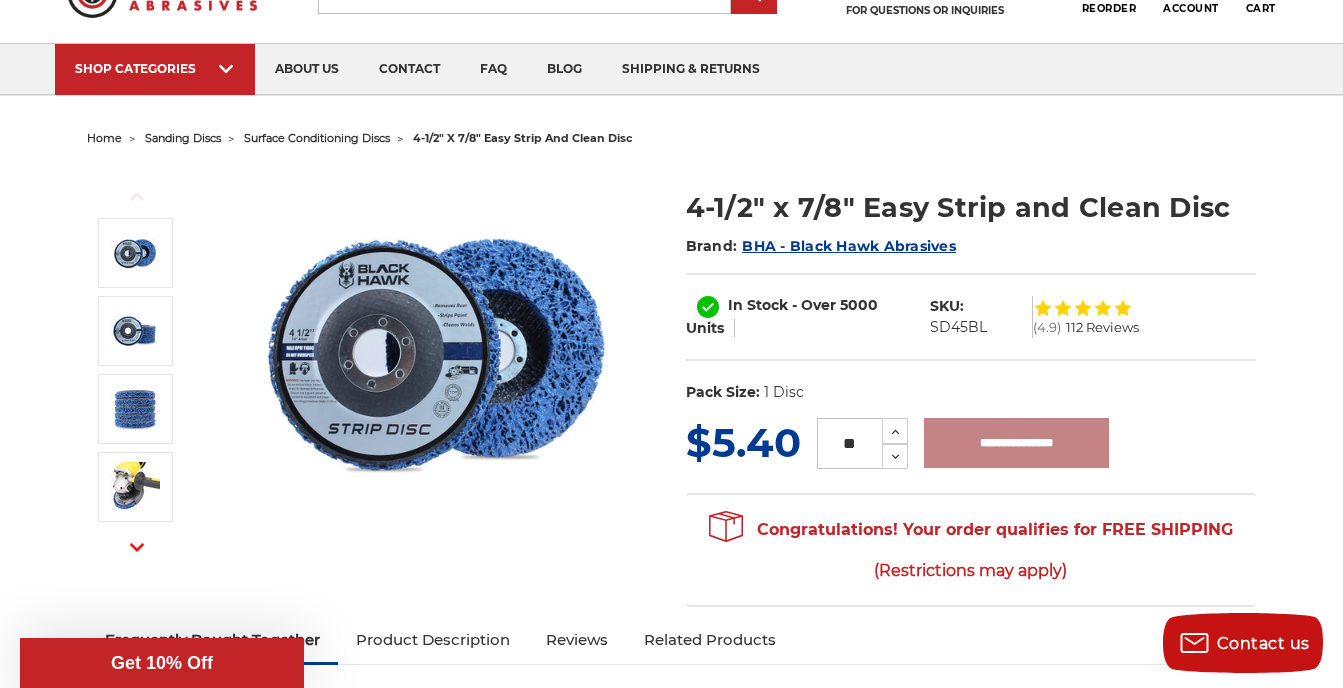 type on "**********" 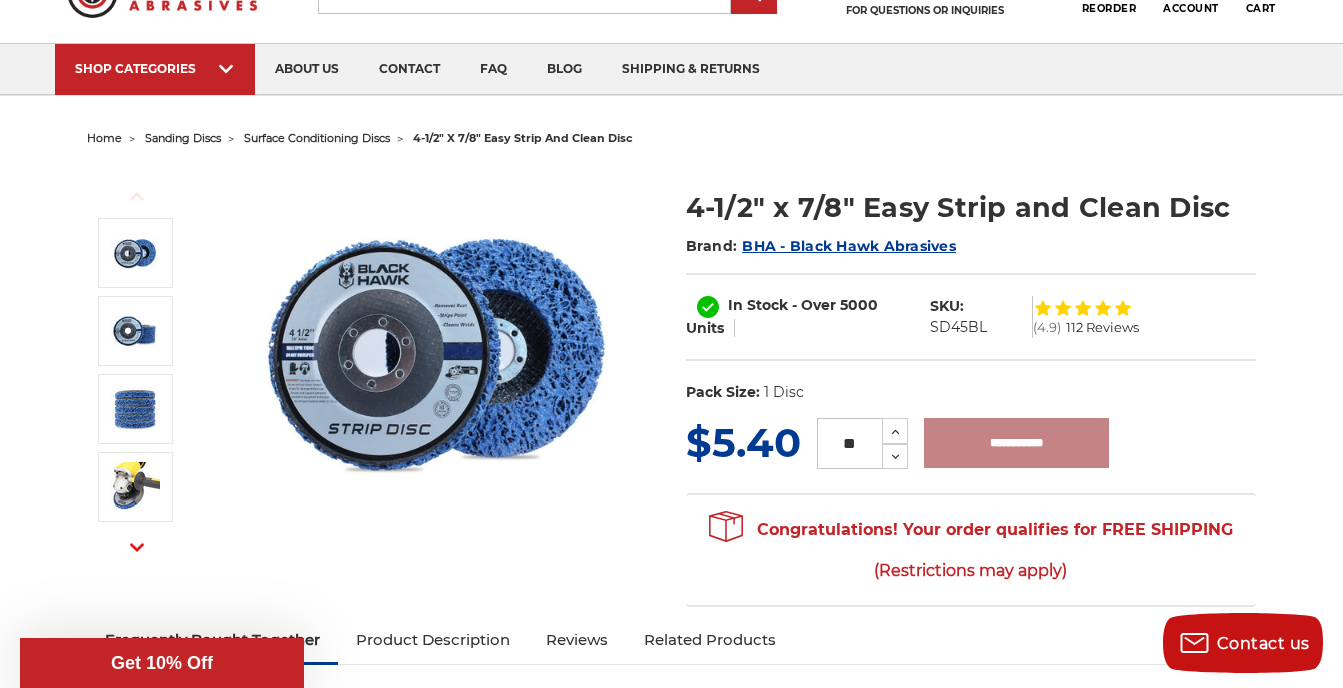 scroll, scrollTop: 94, scrollLeft: 0, axis: vertical 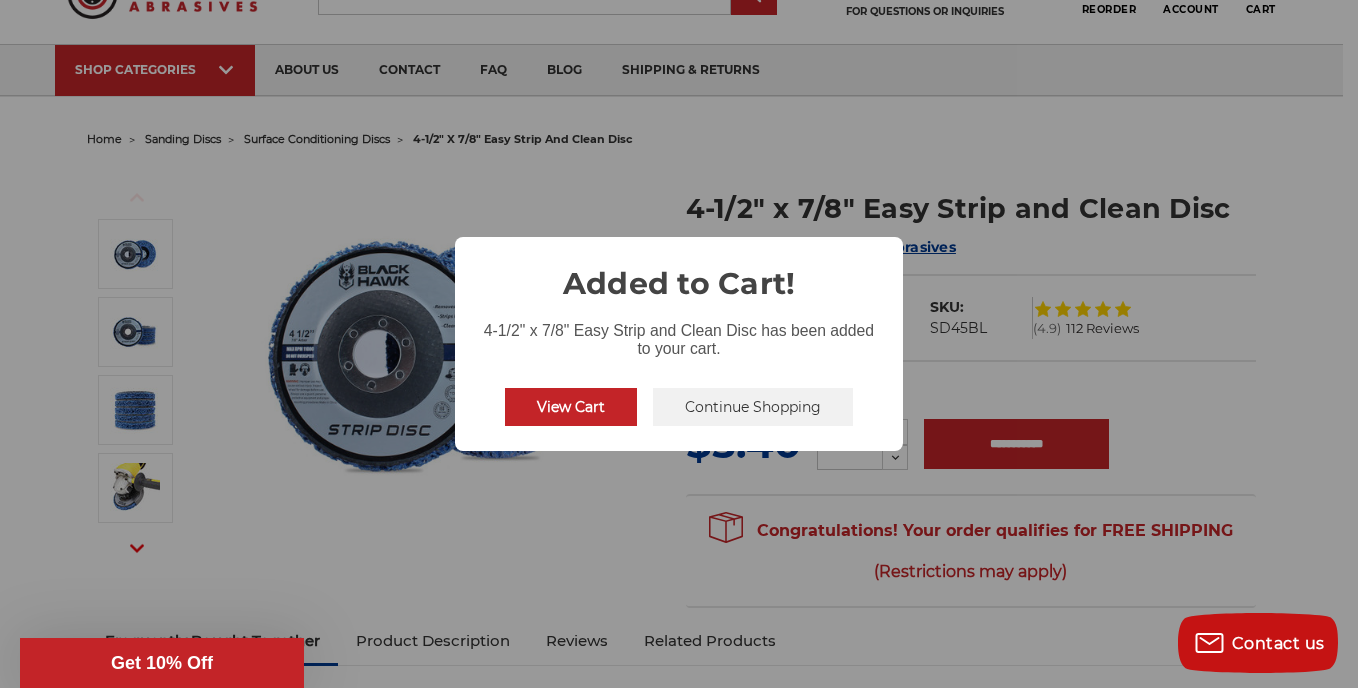 click on "View Cart" at bounding box center [571, 407] 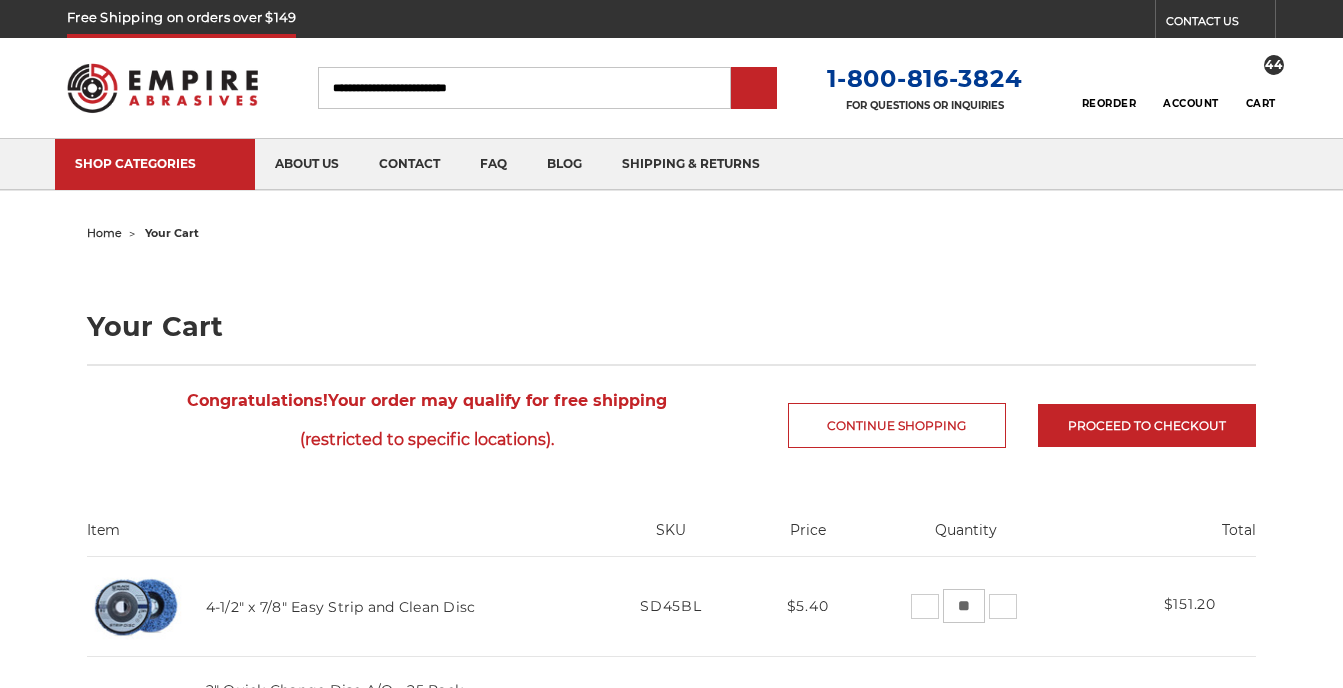 scroll, scrollTop: 0, scrollLeft: 0, axis: both 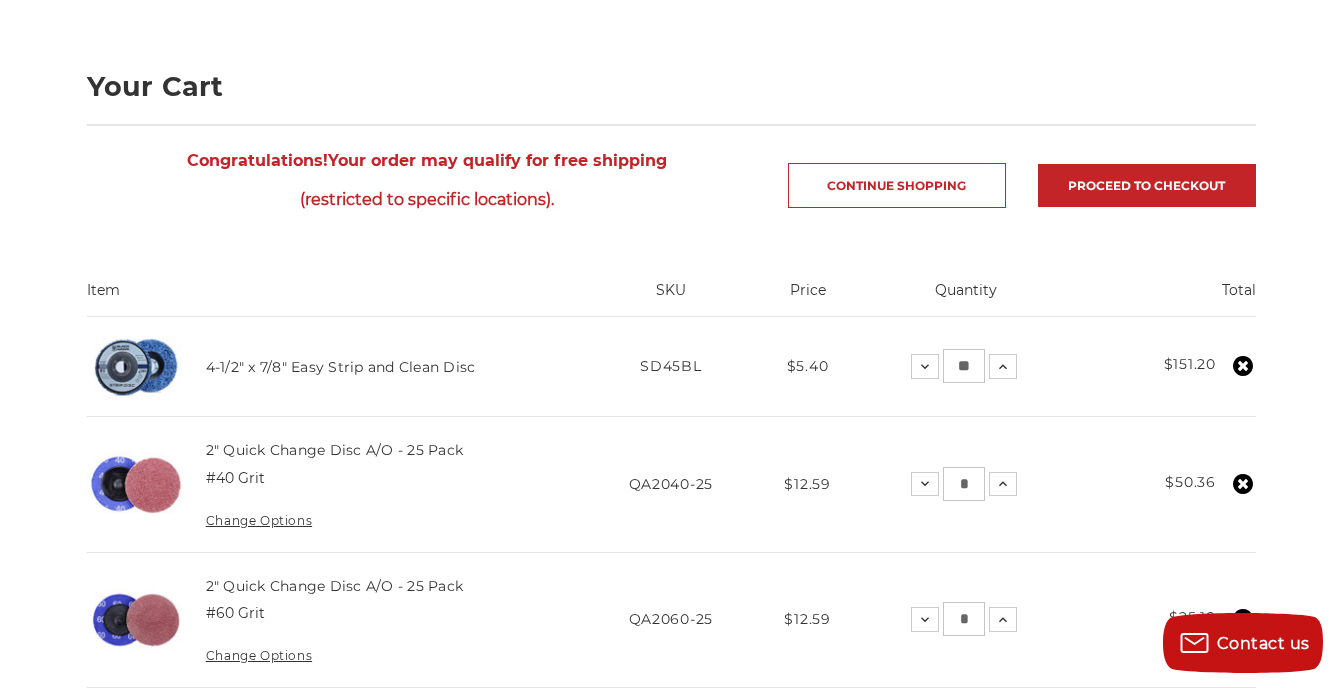 click on "**" at bounding box center [964, 366] 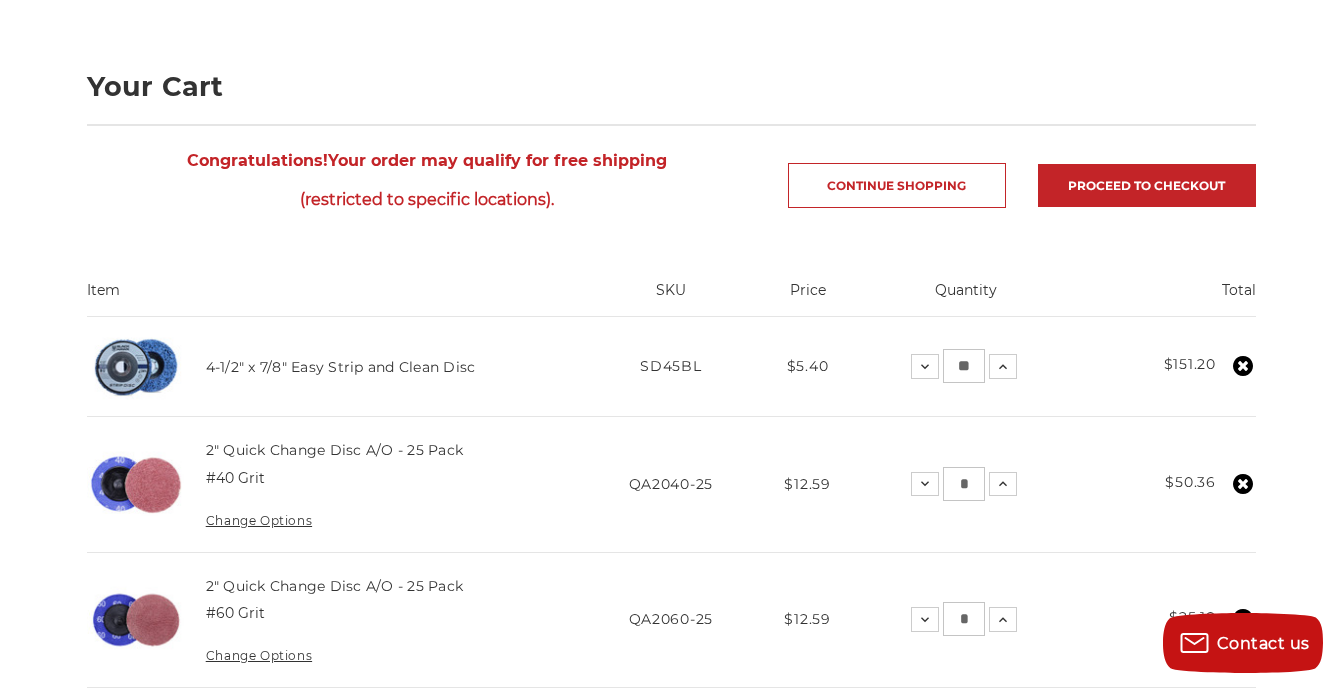 type on "*" 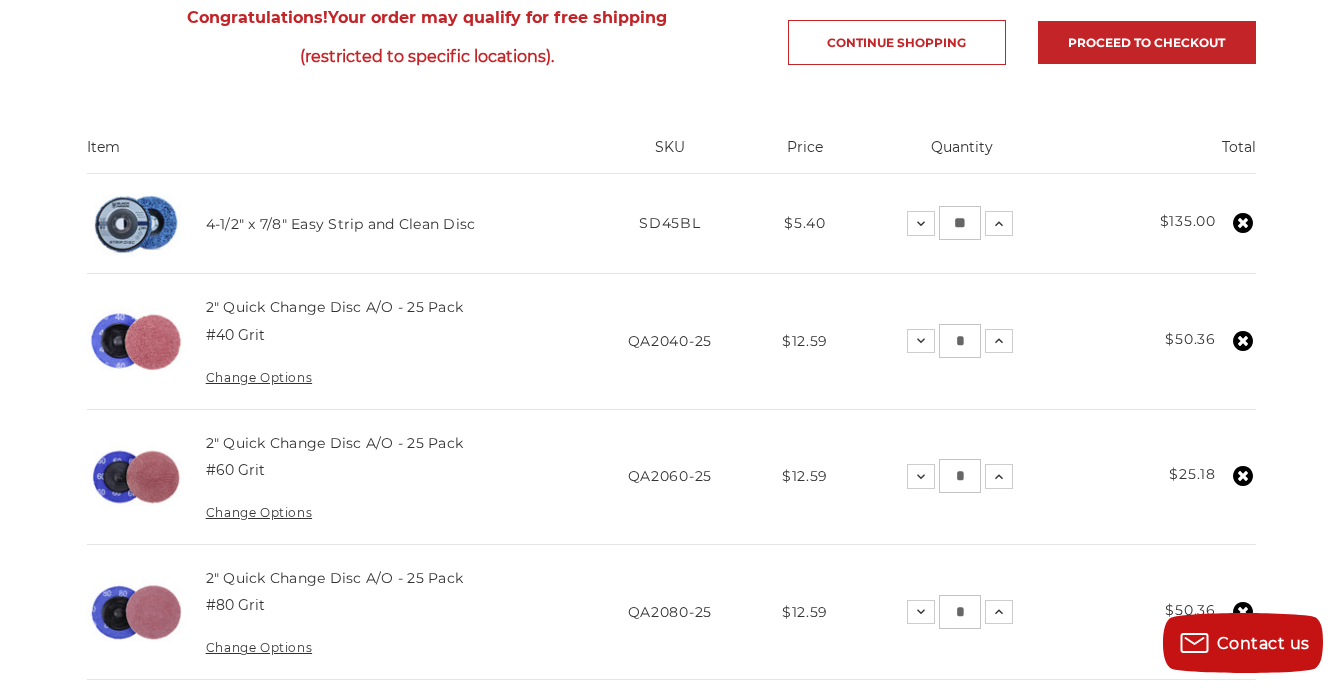 scroll, scrollTop: 391, scrollLeft: 0, axis: vertical 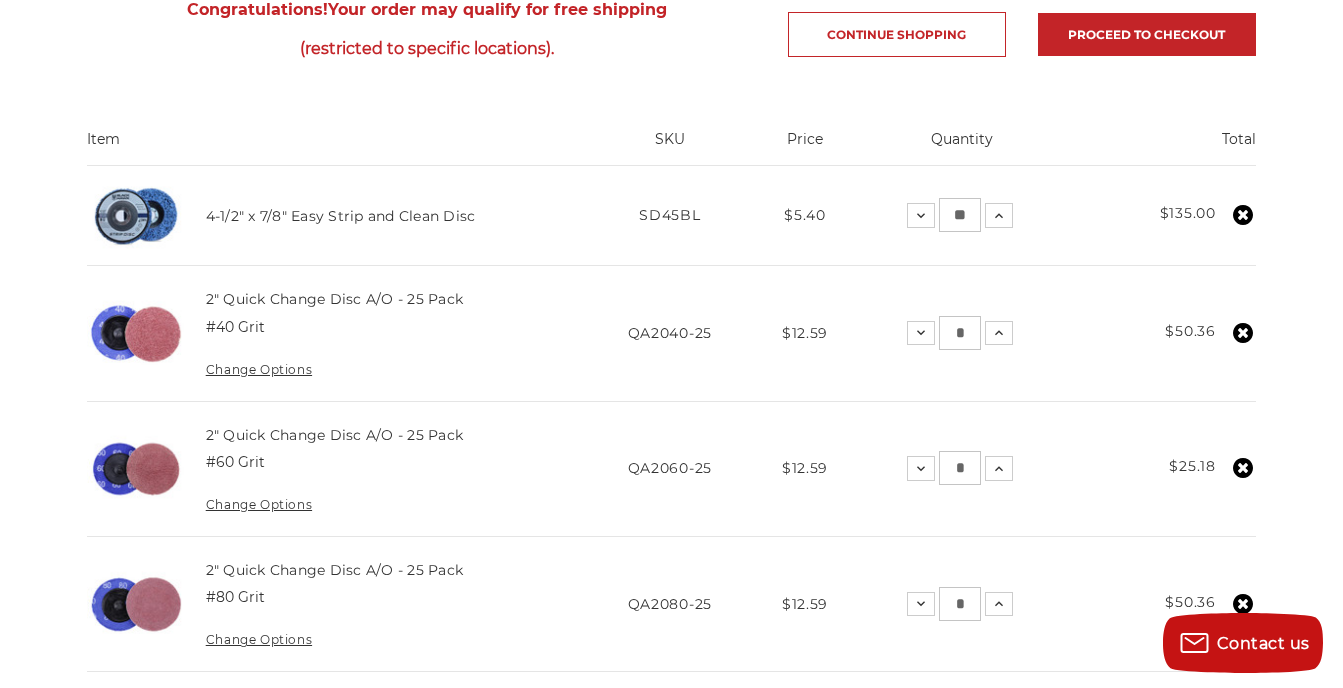 click on "*" at bounding box center [960, 468] 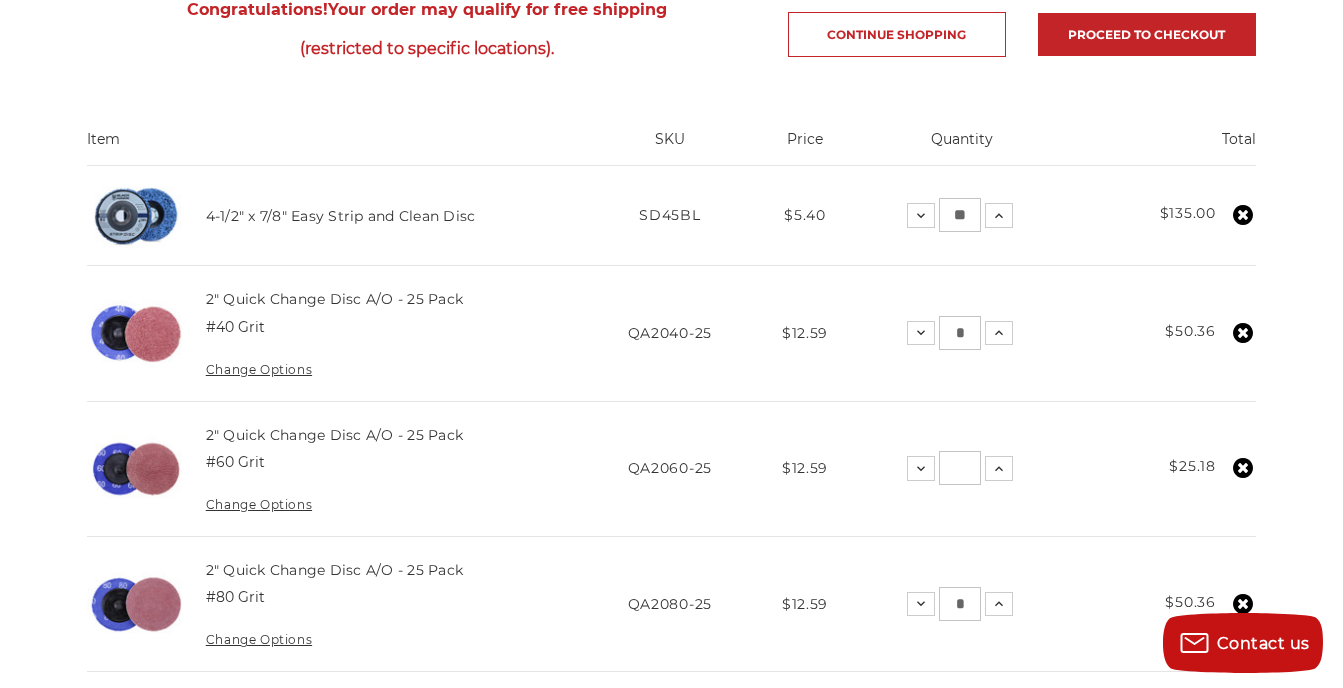 type on "*" 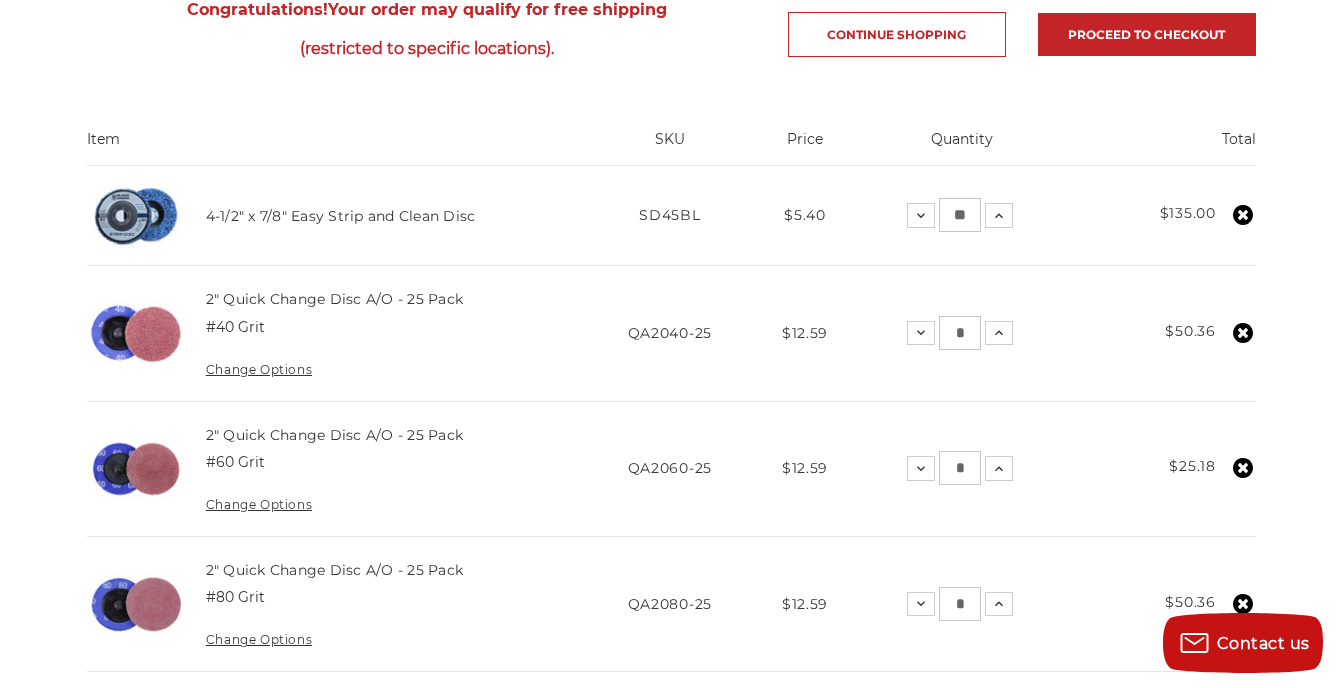 type on "*" 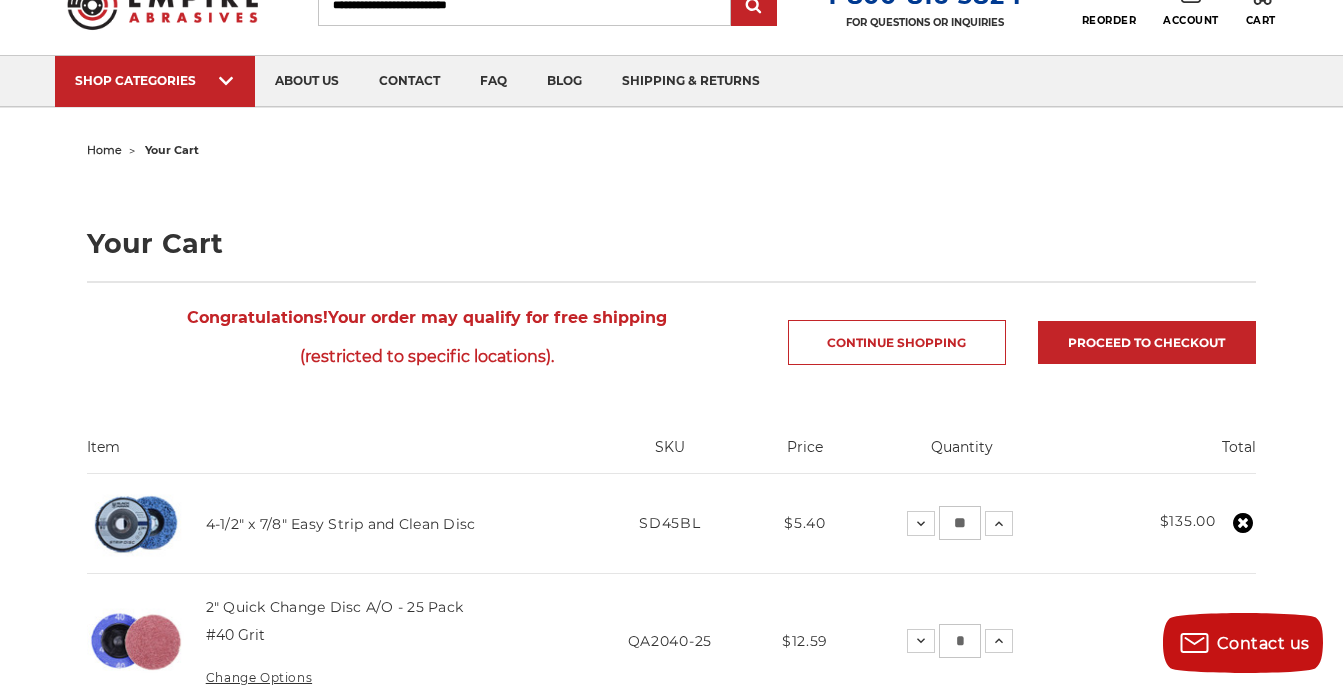 scroll, scrollTop: 0, scrollLeft: 0, axis: both 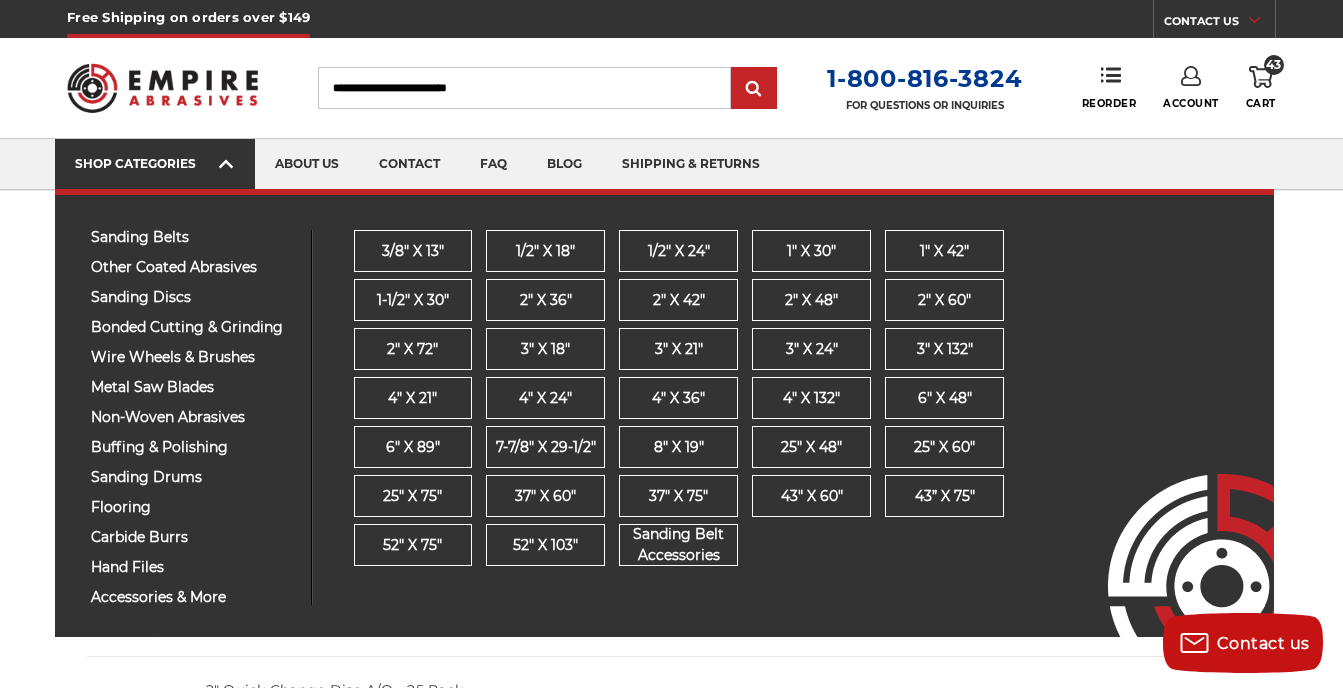 click on "SHOP CATEGORIES" at bounding box center [155, 163] 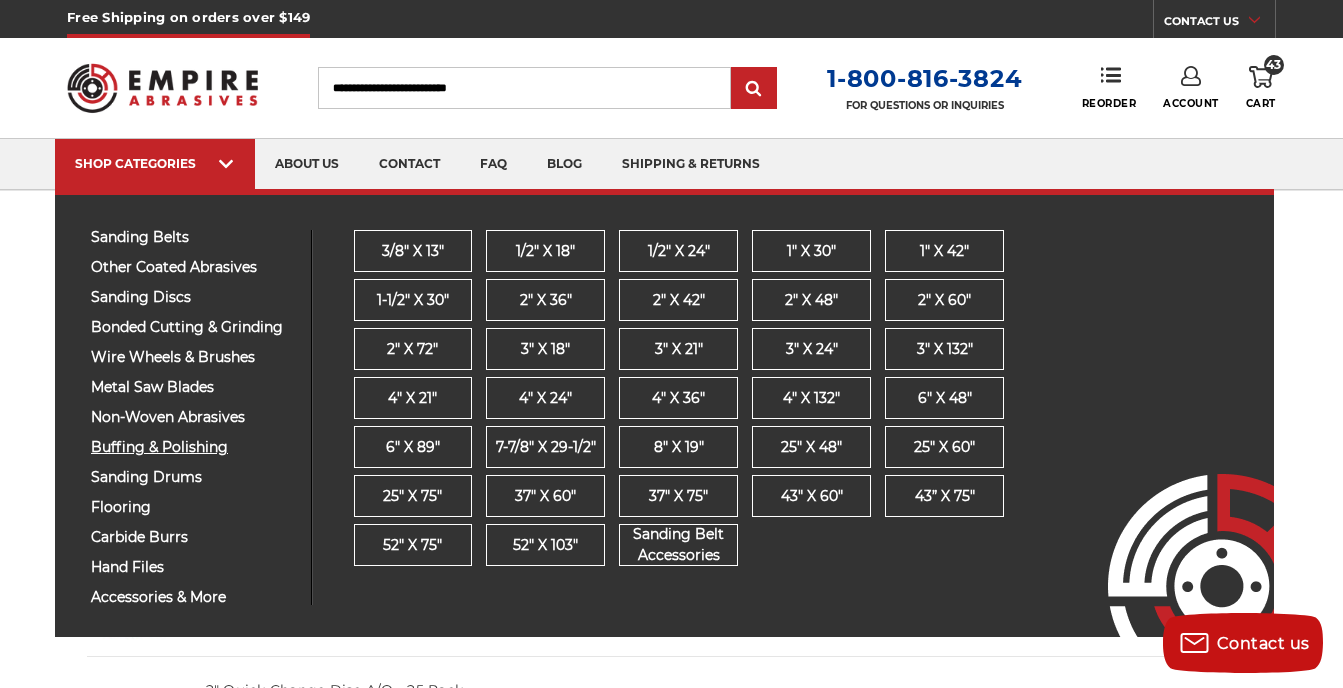click on "buffing & polishing" at bounding box center (193, 447) 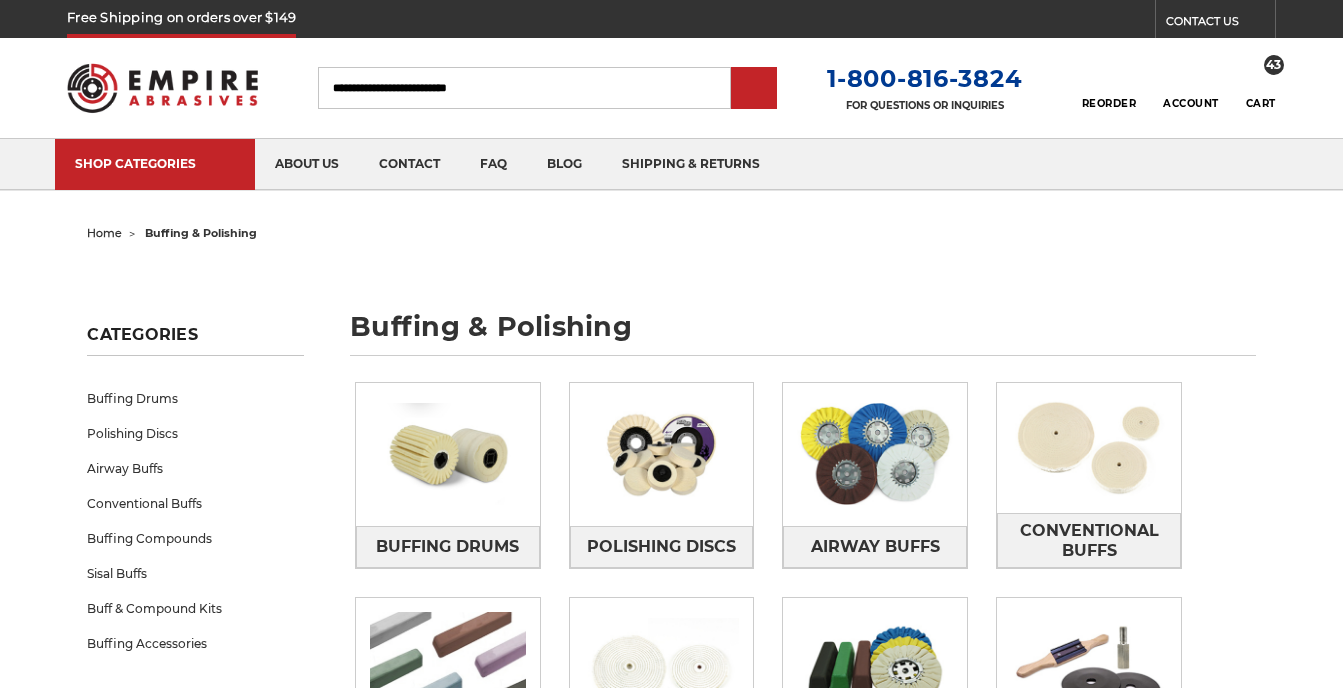 scroll, scrollTop: 0, scrollLeft: 0, axis: both 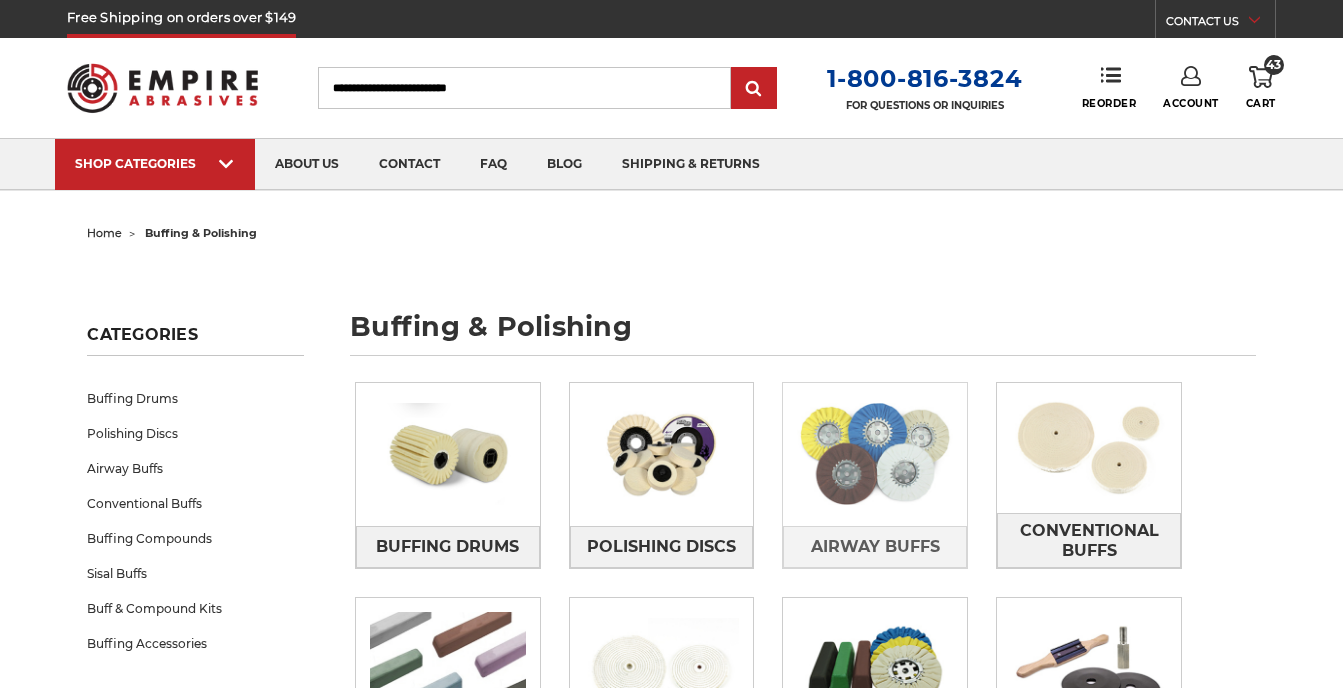 click at bounding box center [875, 454] 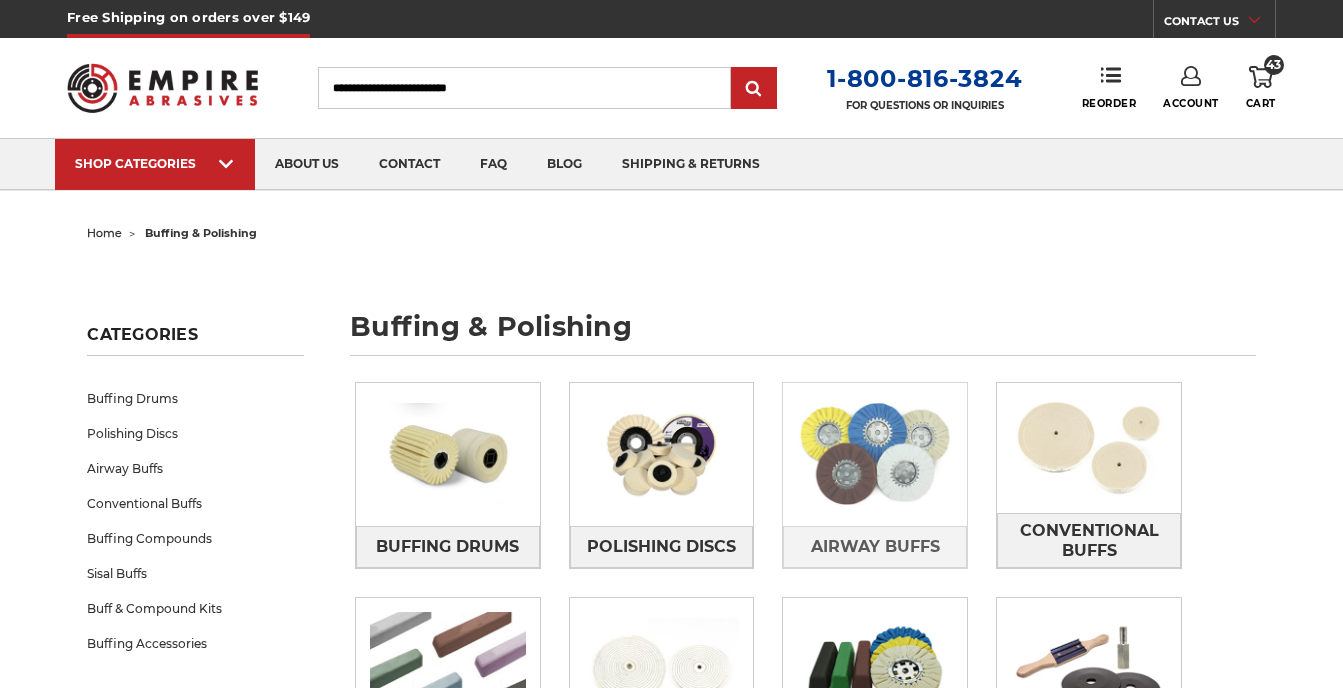 scroll, scrollTop: 0, scrollLeft: 0, axis: both 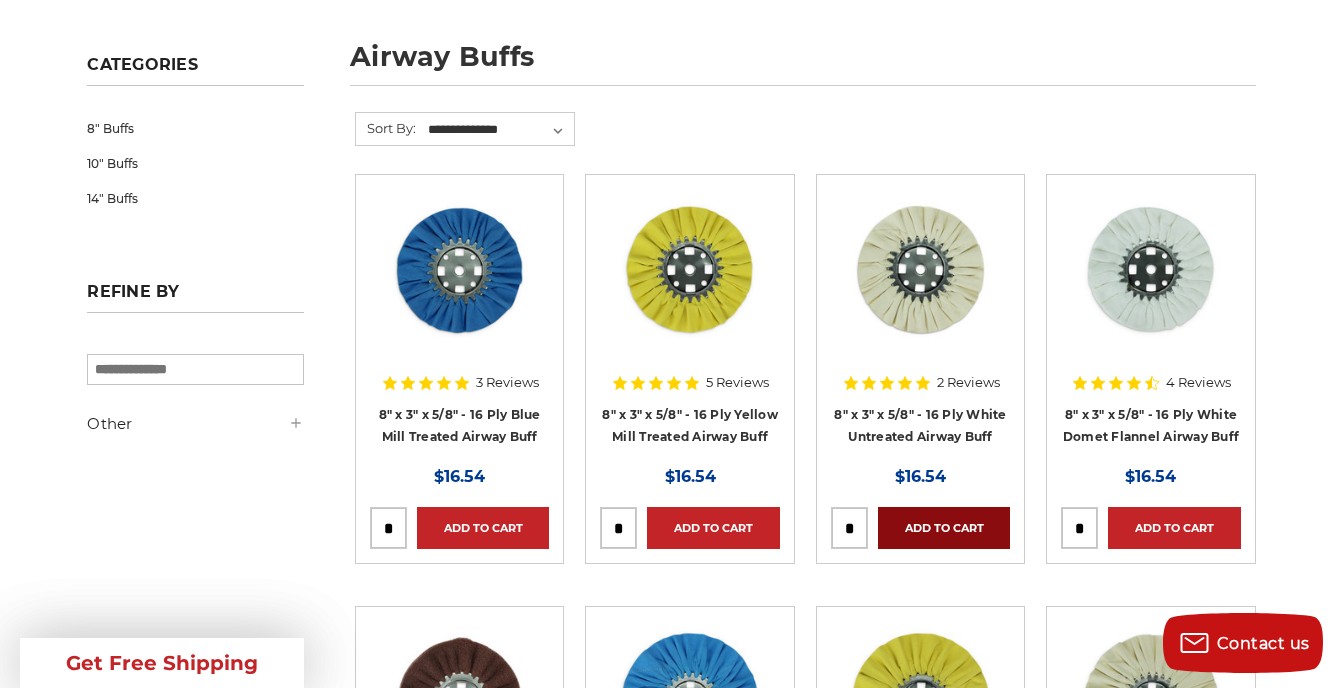click on "Add to Cart" at bounding box center (944, 528) 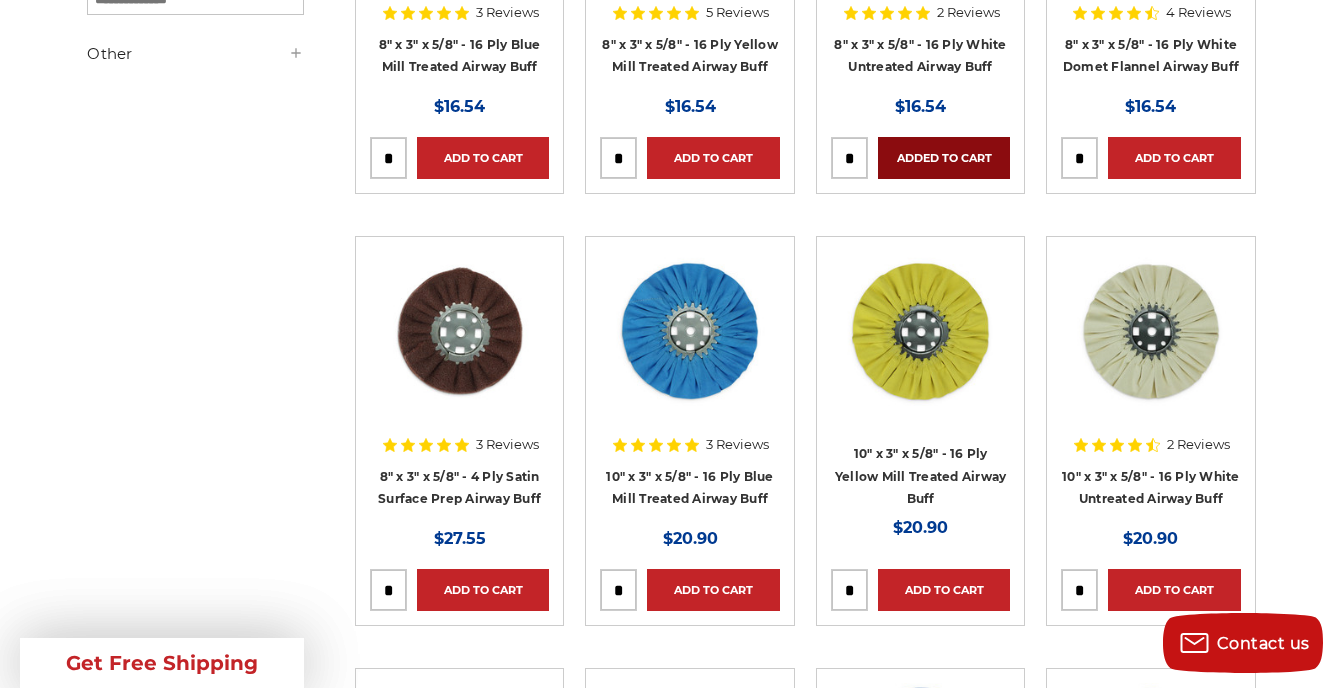 scroll, scrollTop: 665, scrollLeft: 0, axis: vertical 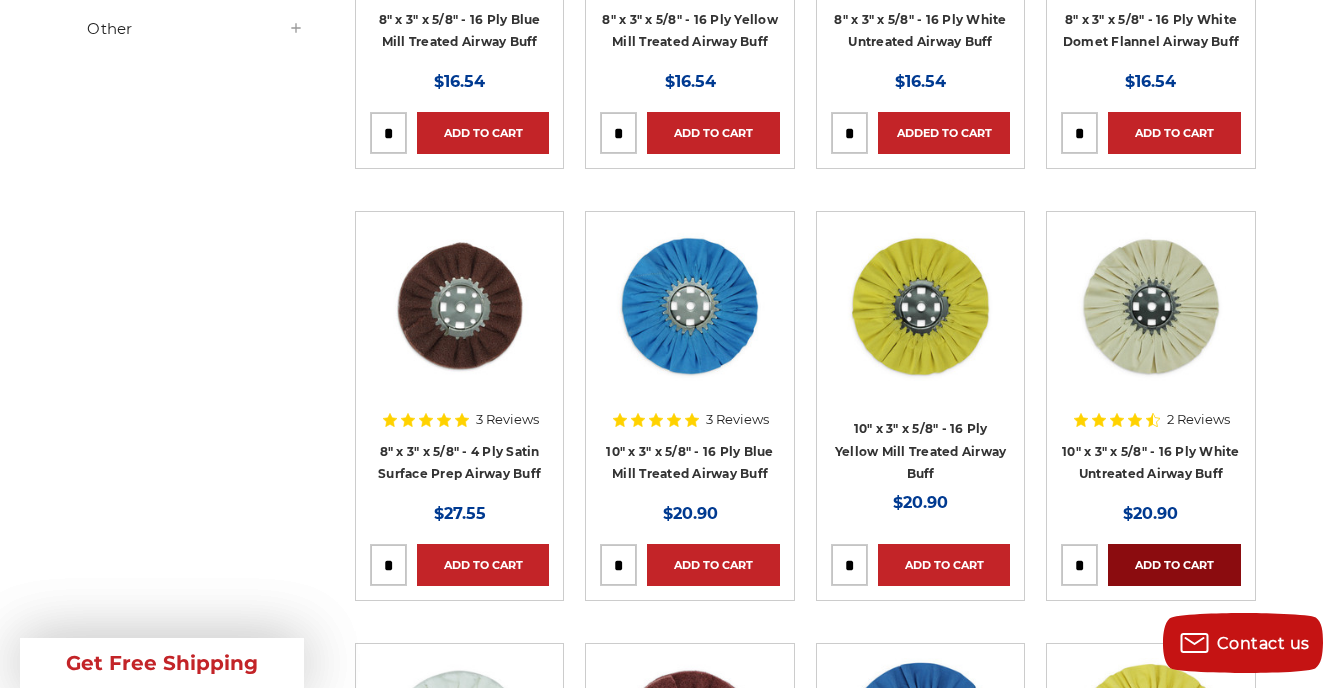click on "Add to Cart" at bounding box center (1174, 565) 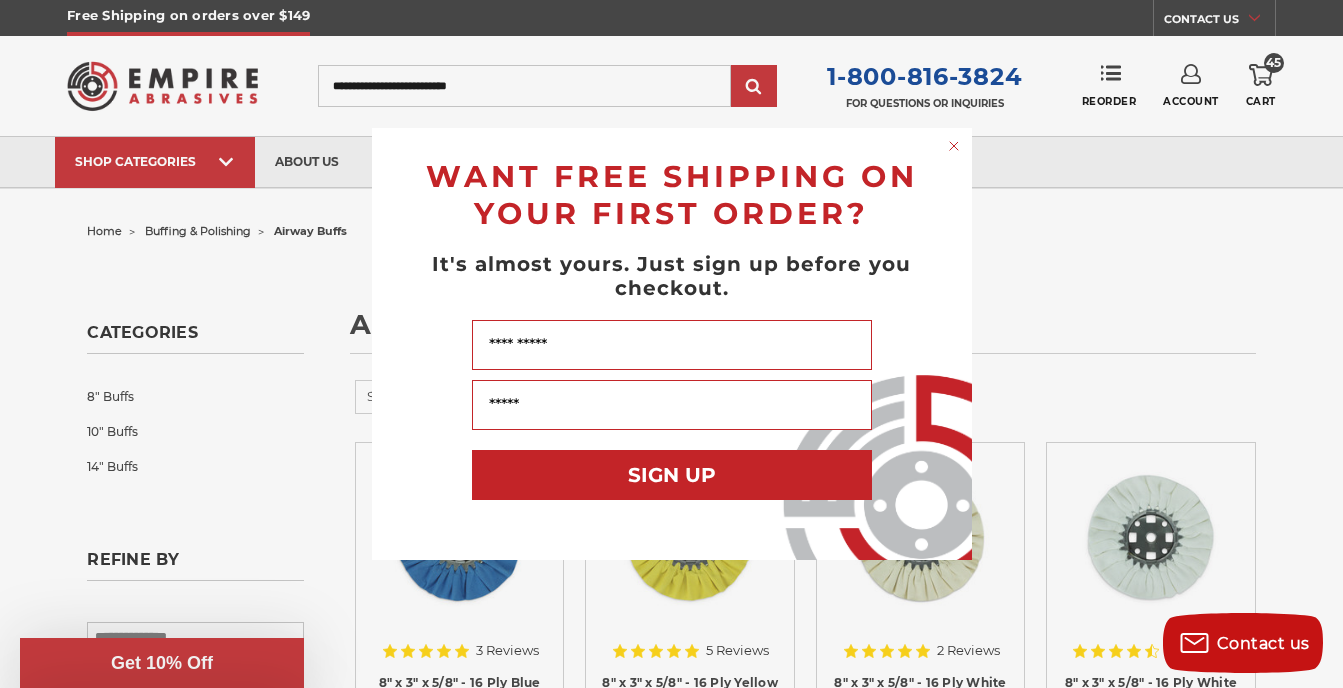 scroll, scrollTop: 0, scrollLeft: 0, axis: both 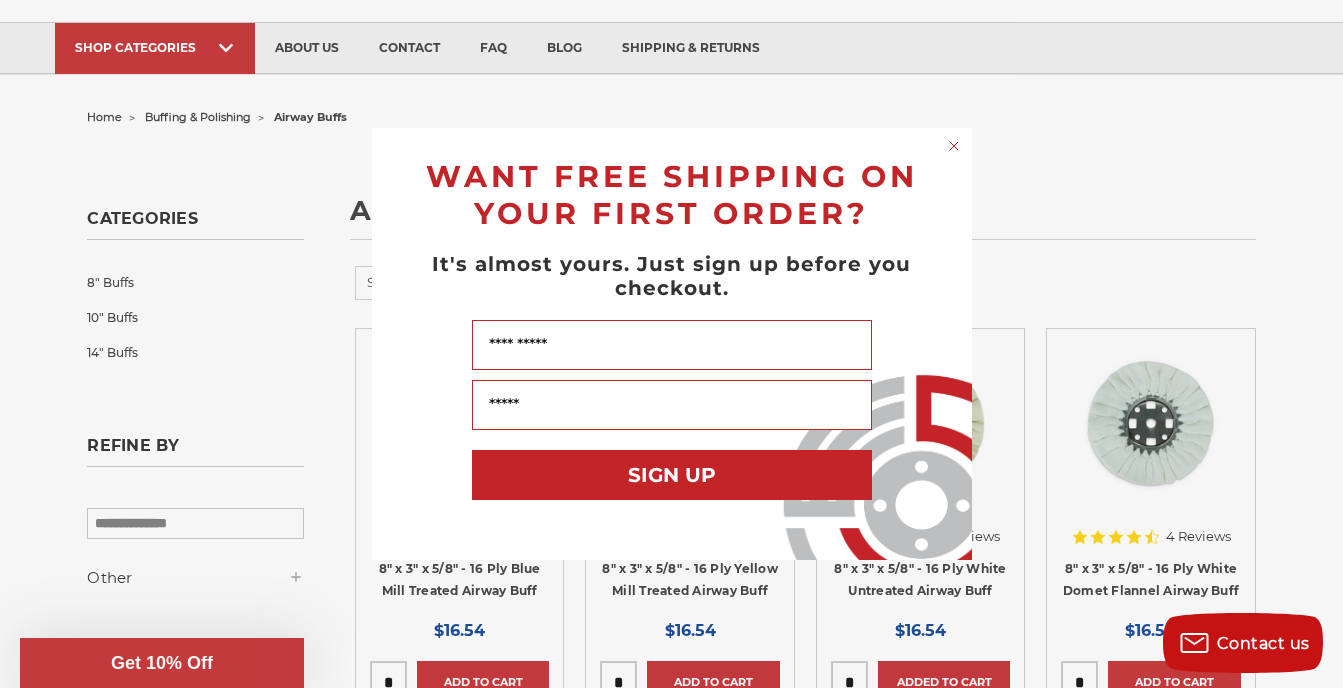 click 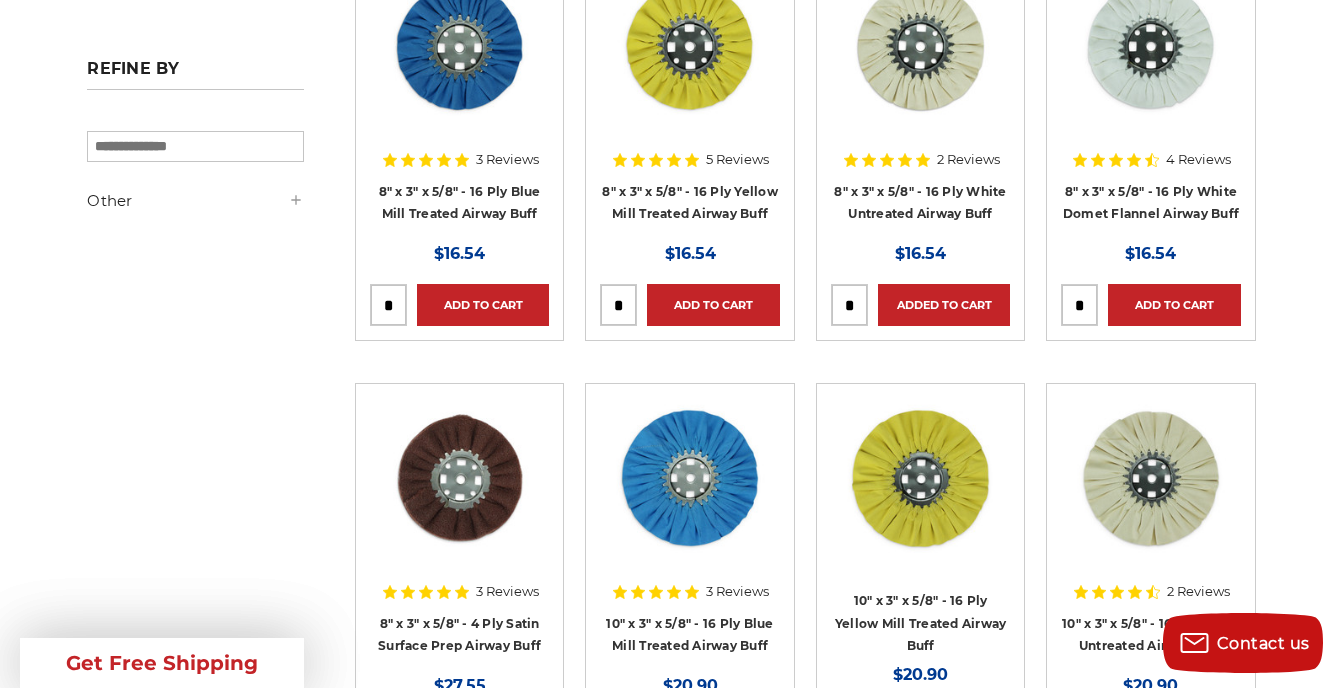 scroll, scrollTop: 515, scrollLeft: 0, axis: vertical 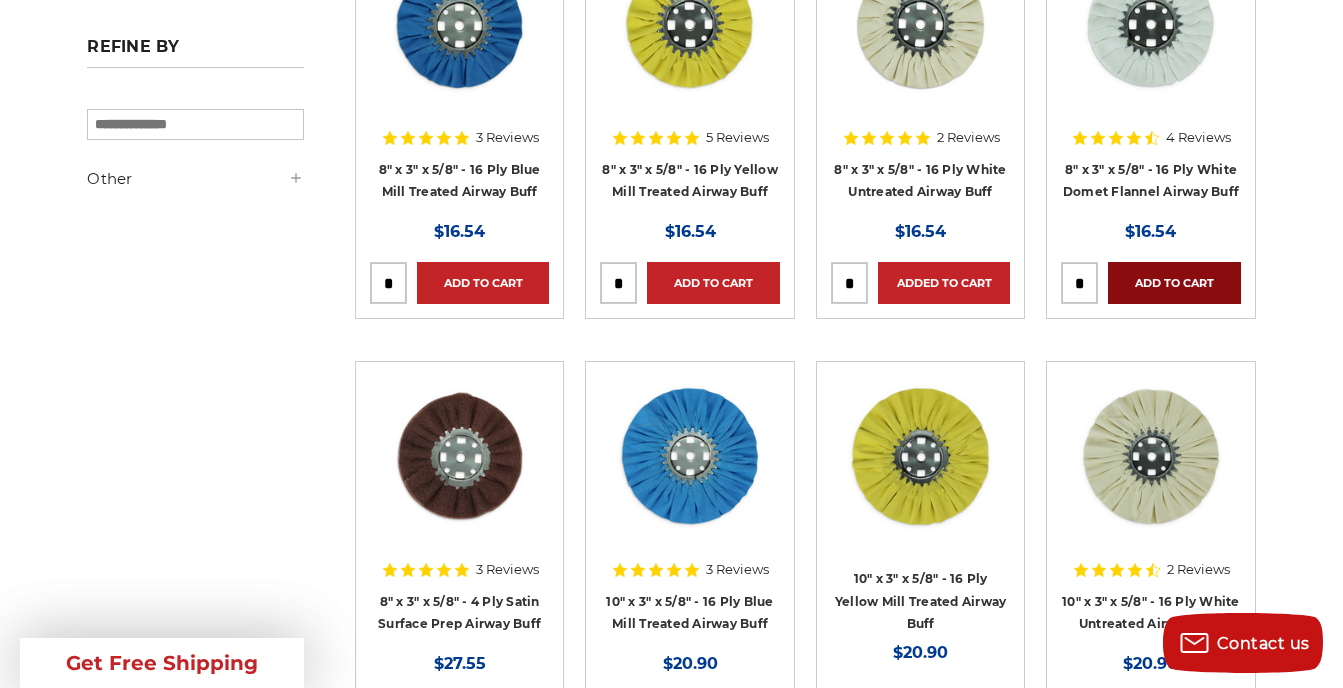 click on "Add to Cart" at bounding box center [1174, 283] 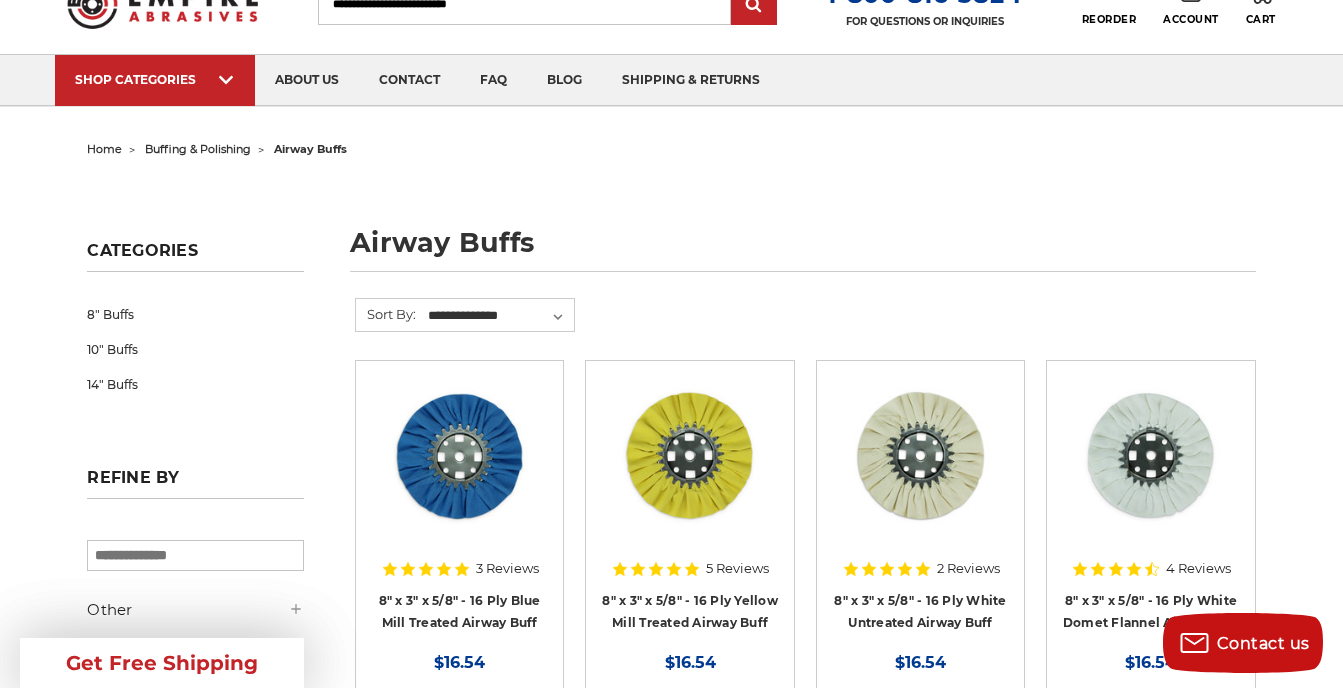 scroll, scrollTop: 0, scrollLeft: 0, axis: both 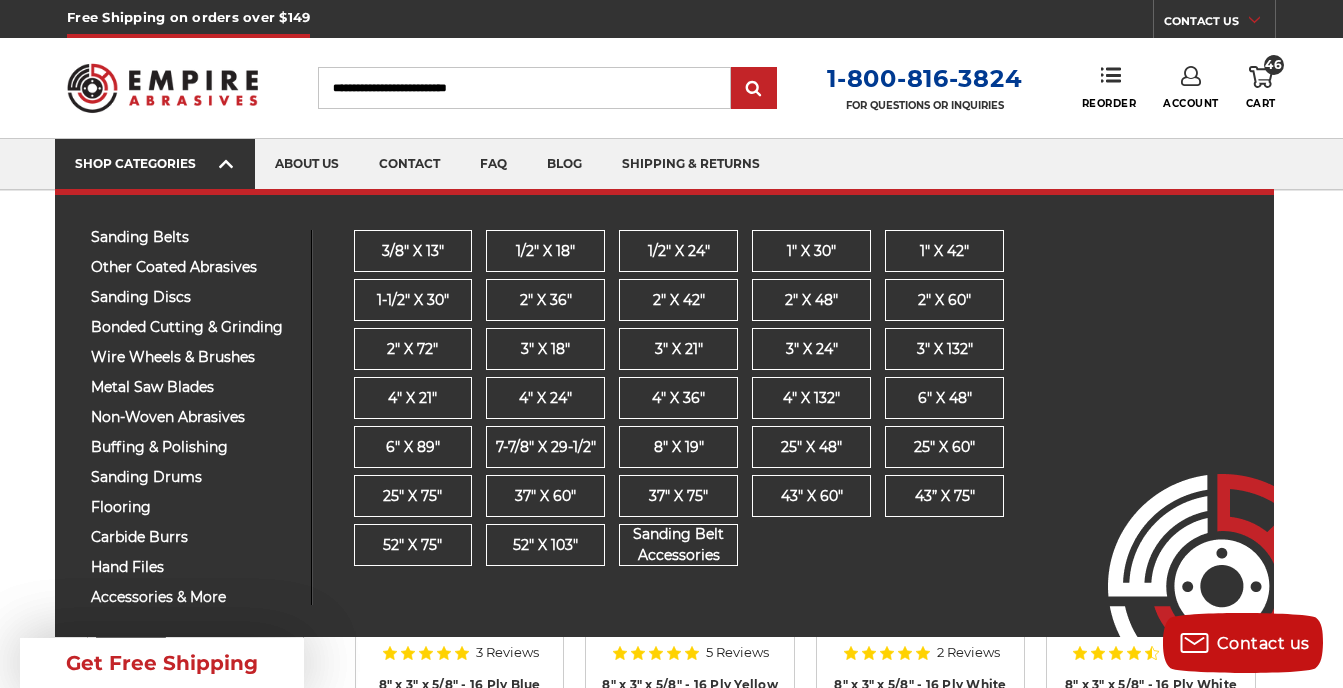 click on "SHOP CATEGORIES" at bounding box center [155, 163] 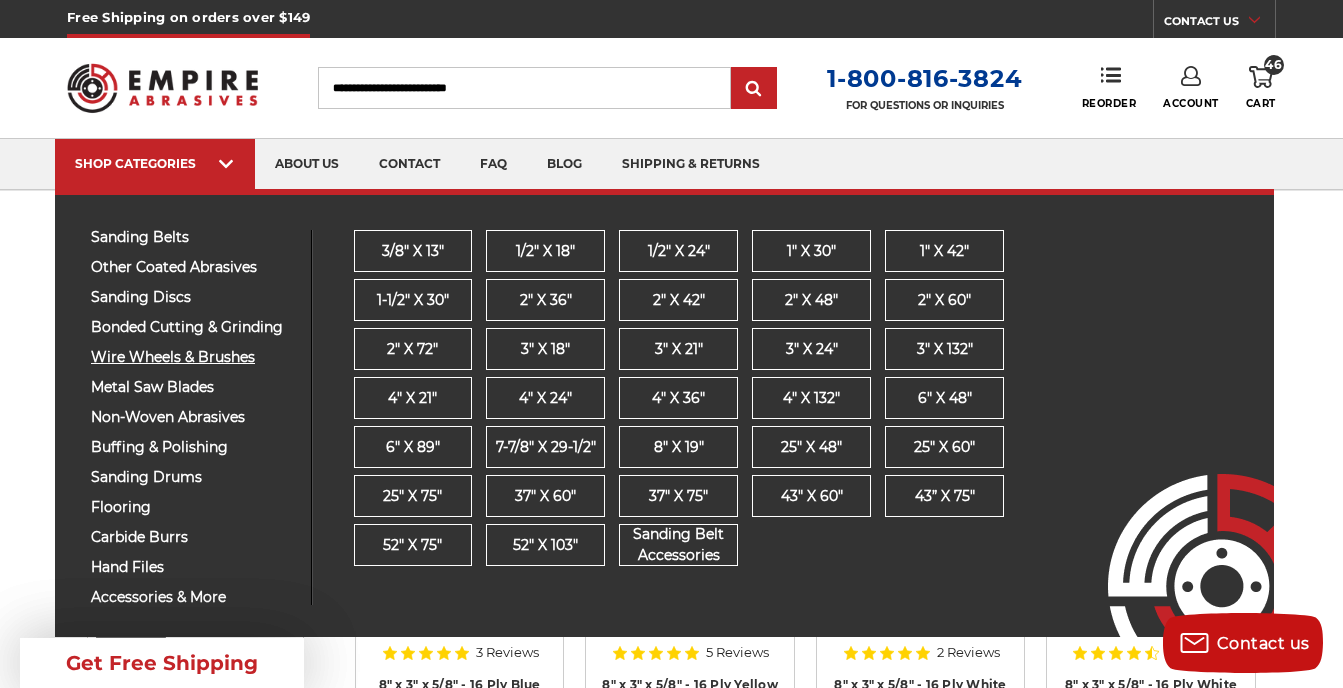 click on "wire wheels & brushes" at bounding box center (193, 357) 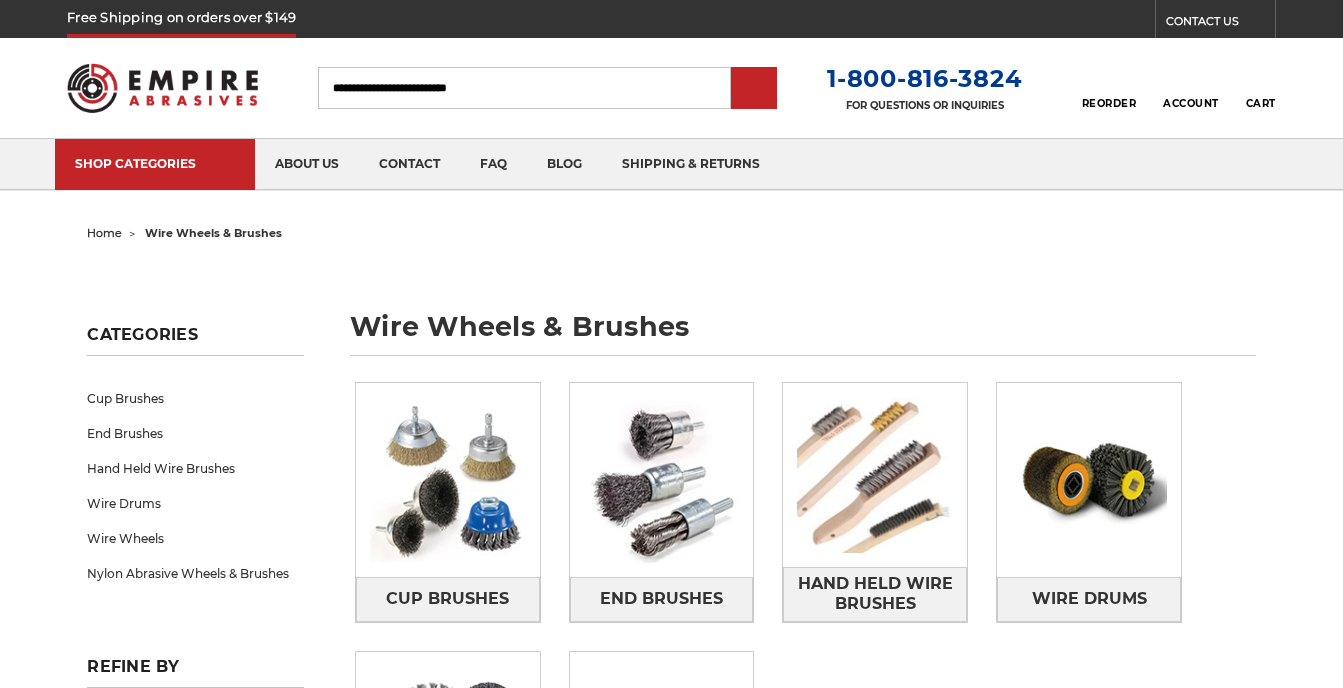scroll, scrollTop: 0, scrollLeft: 0, axis: both 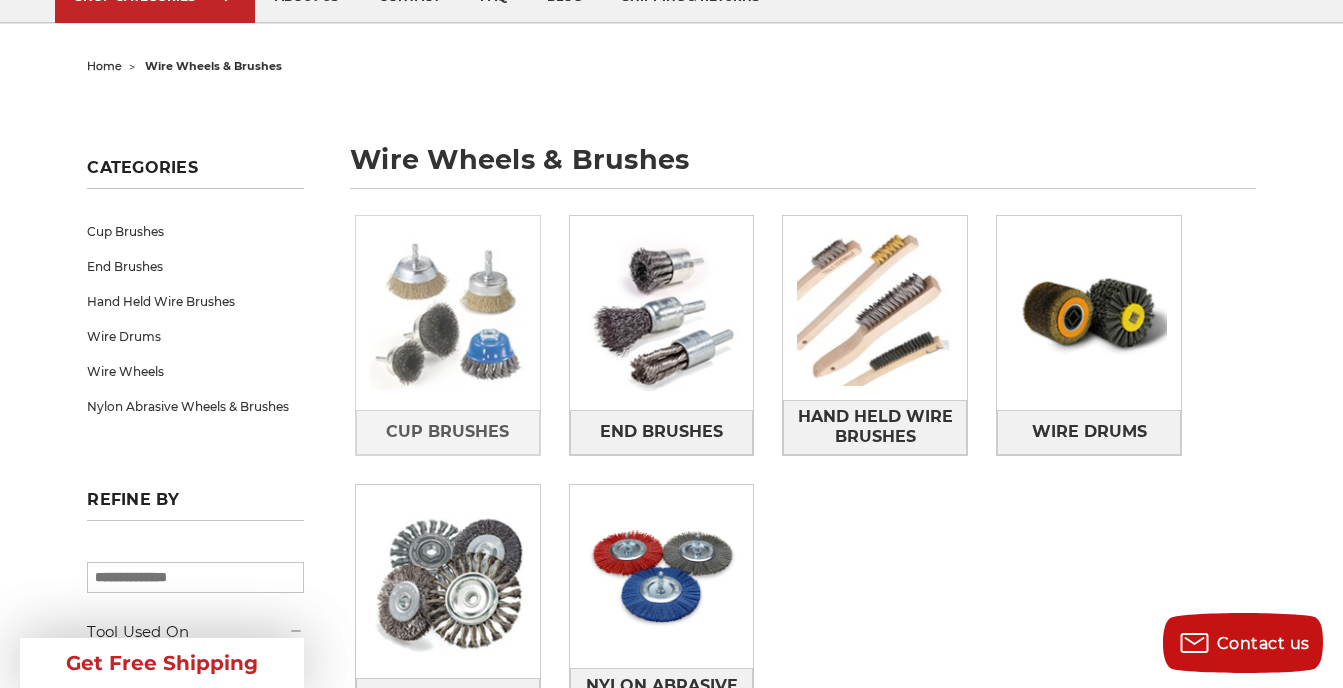 click at bounding box center [448, 313] 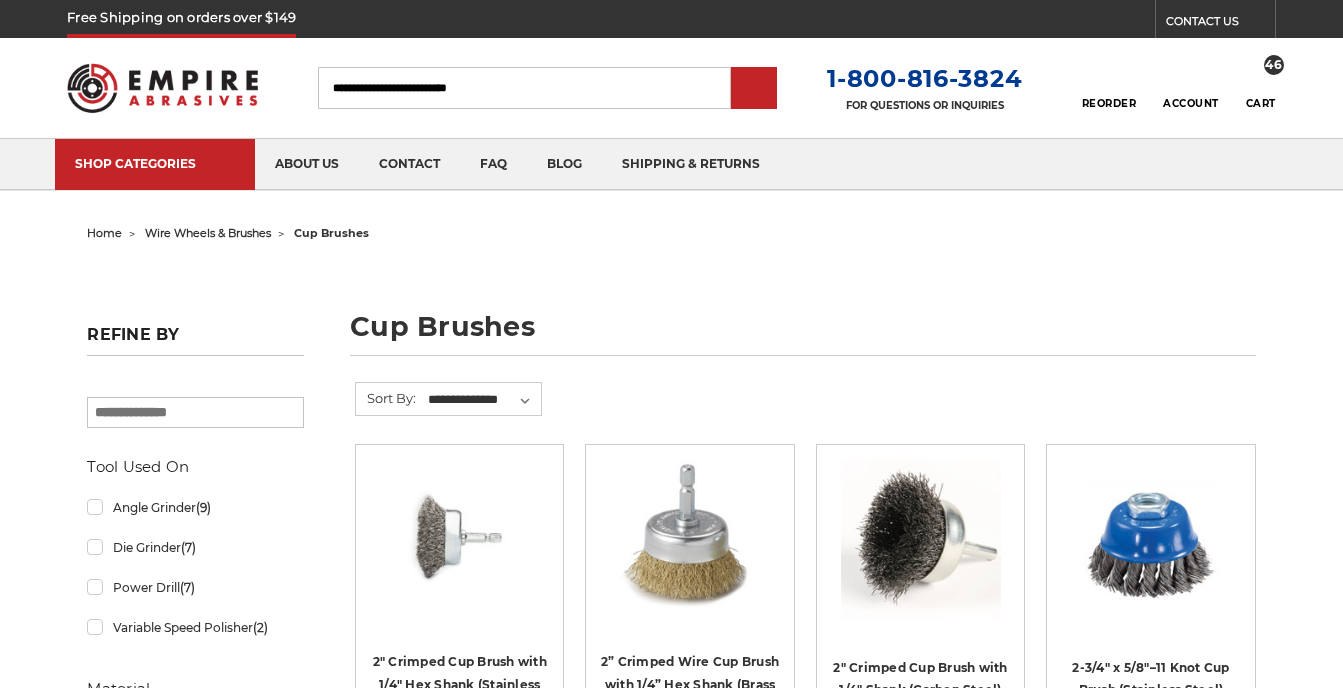 scroll, scrollTop: 0, scrollLeft: 0, axis: both 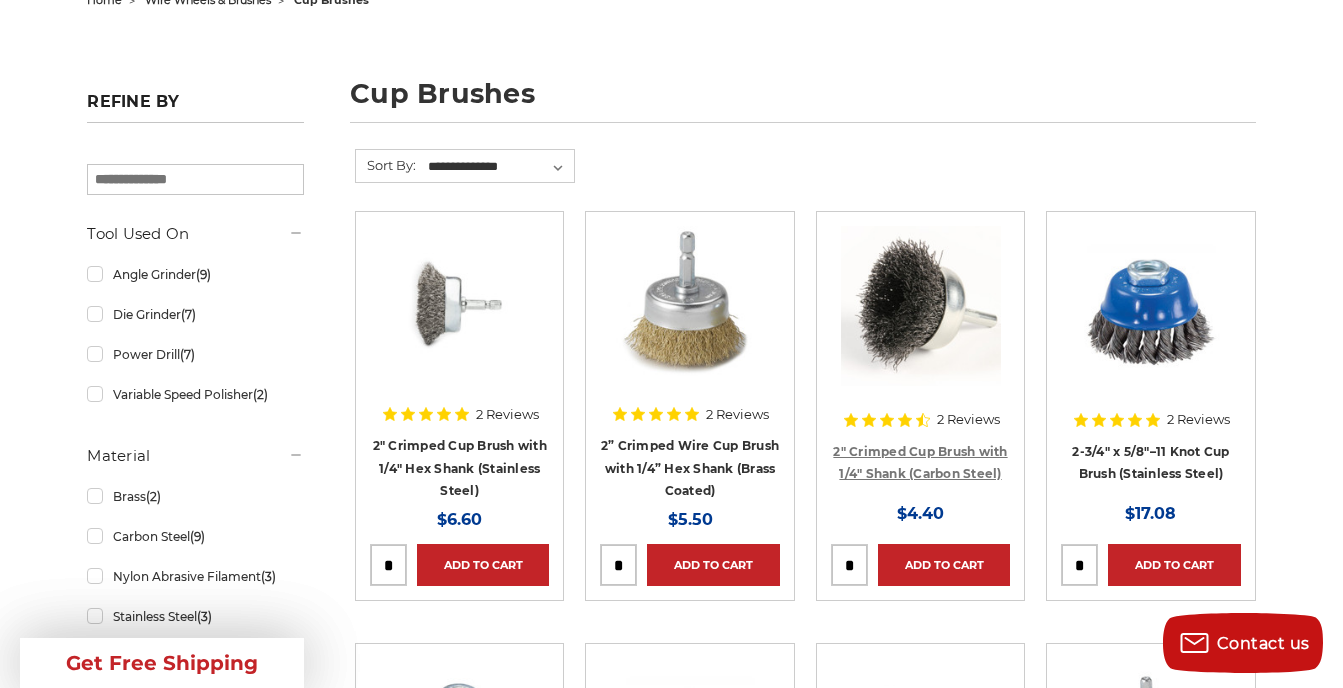click on "2" Crimped Cup Brush with 1/4" Shank (Carbon Steel)" at bounding box center [920, 463] 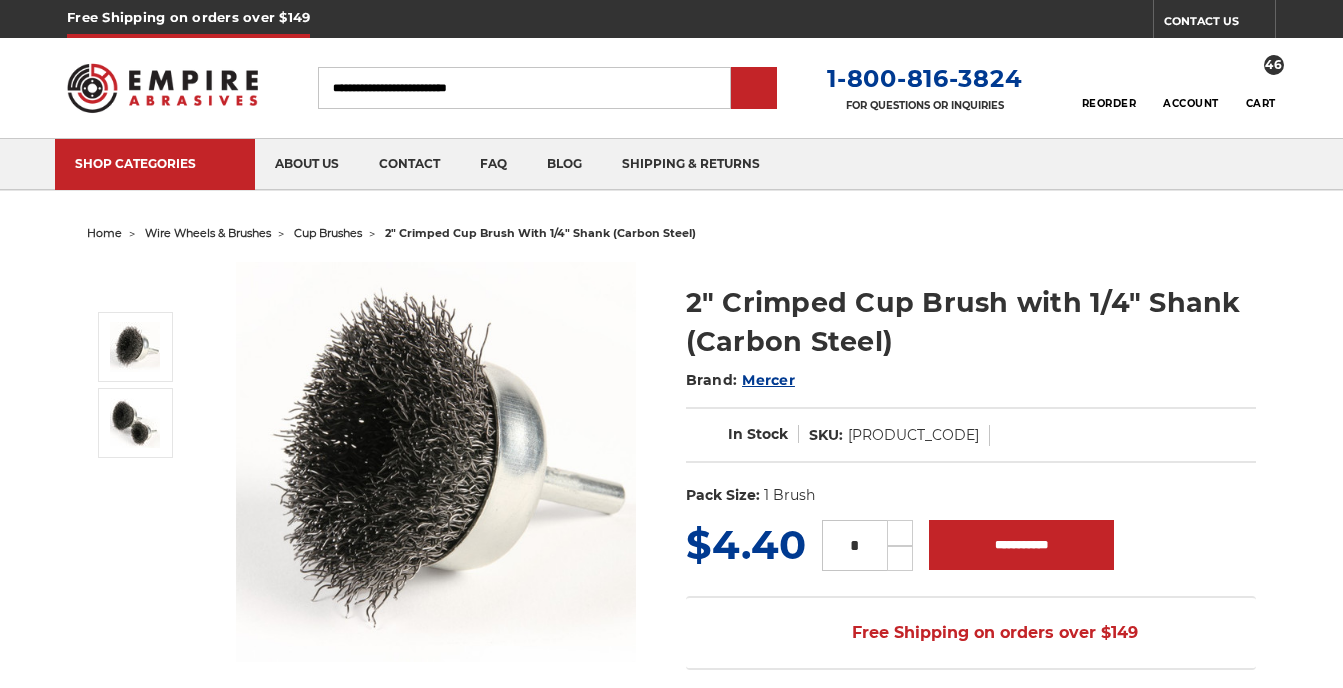 scroll, scrollTop: 0, scrollLeft: 0, axis: both 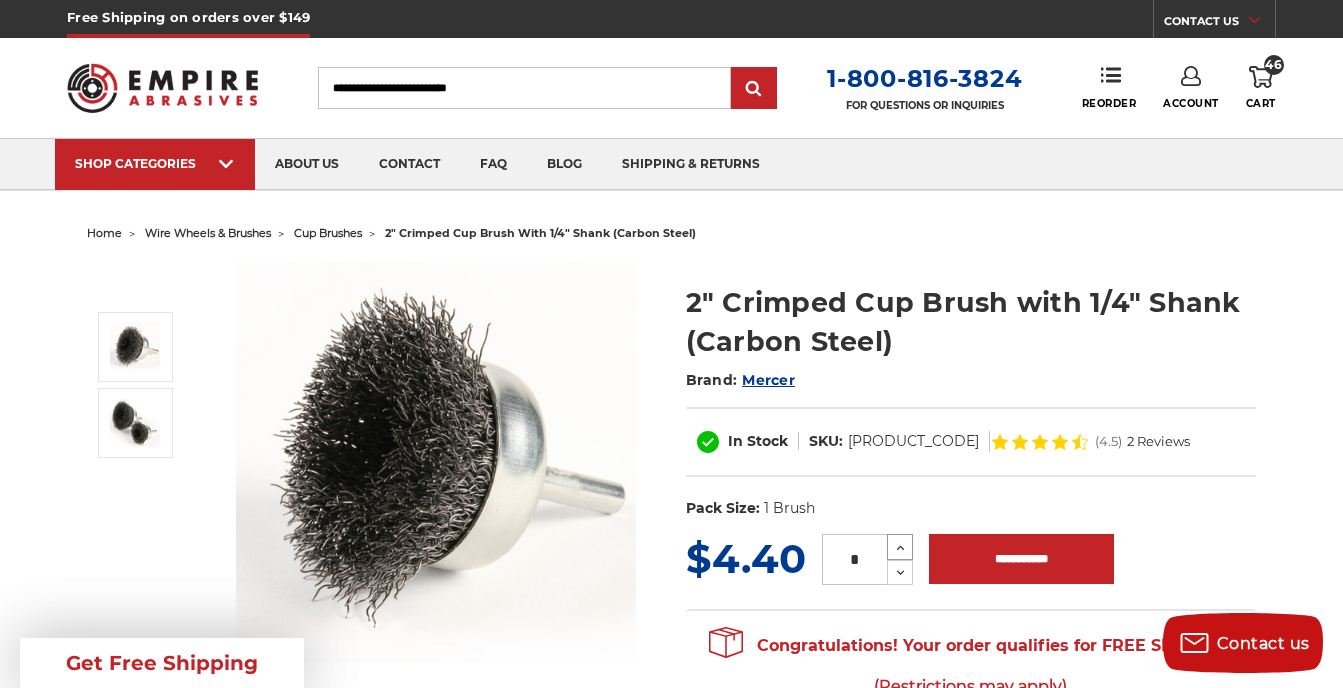 click 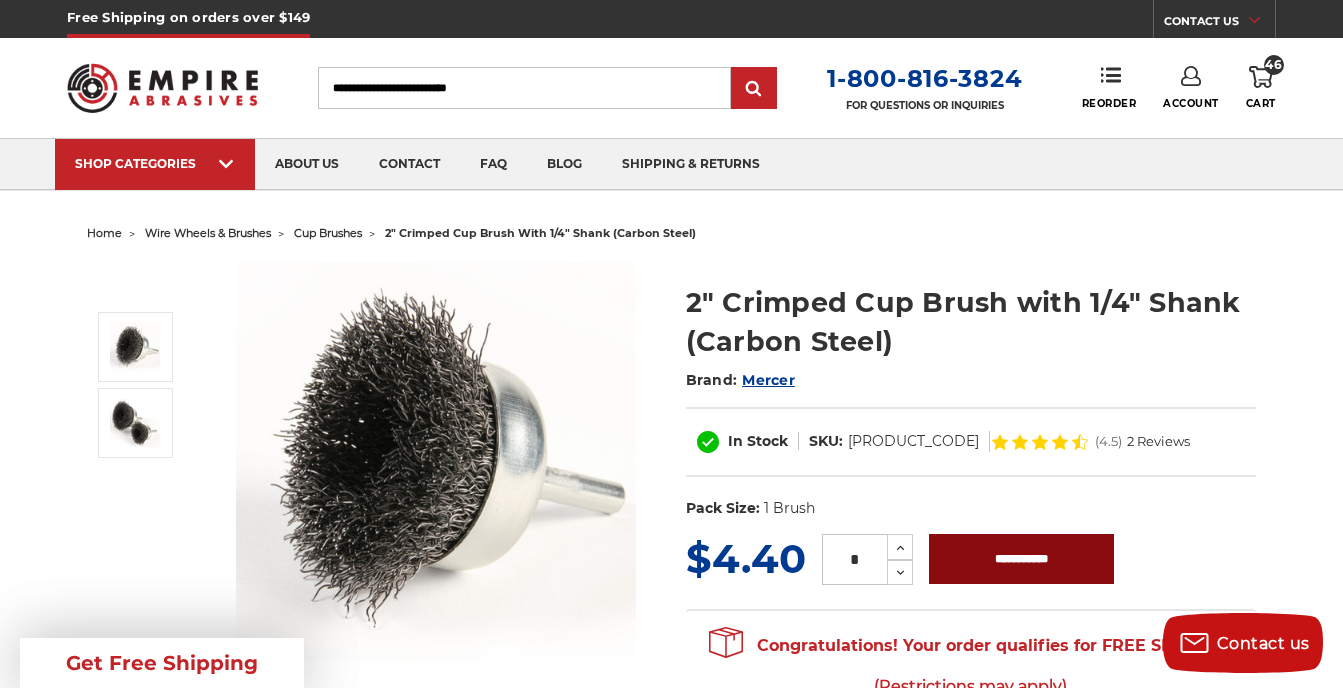 click on "**********" at bounding box center (1021, 559) 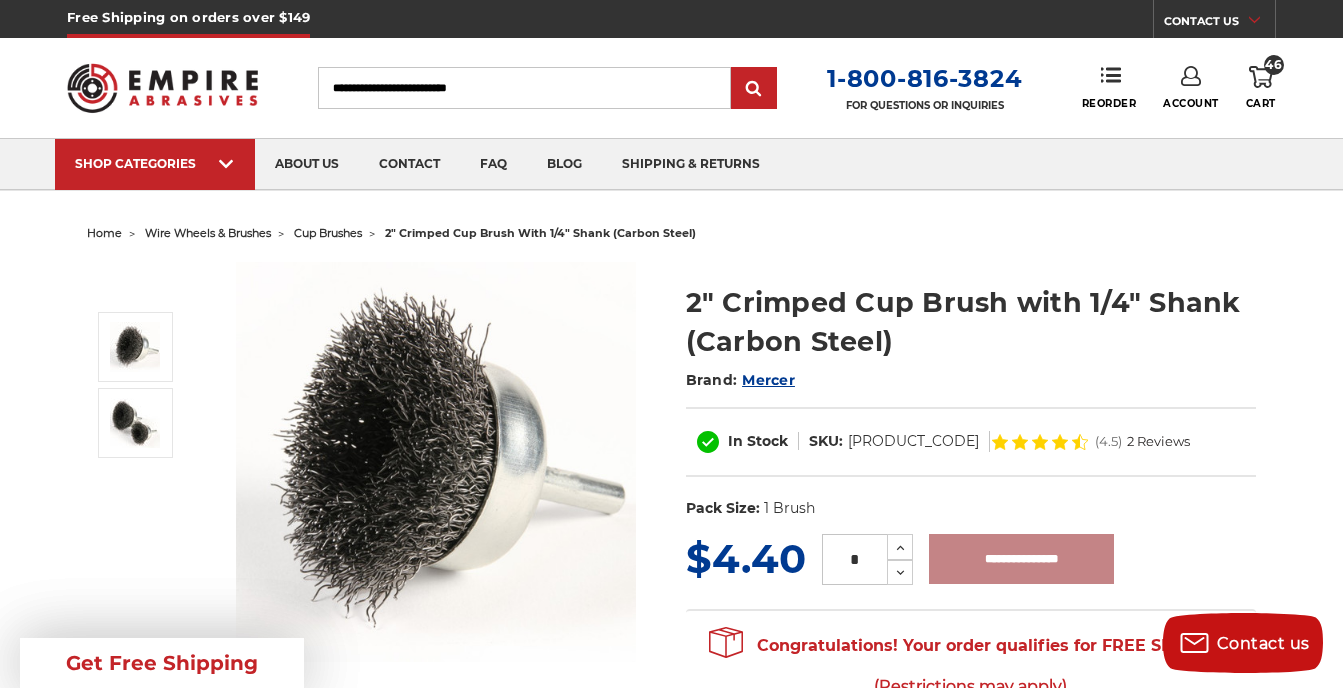 type on "**********" 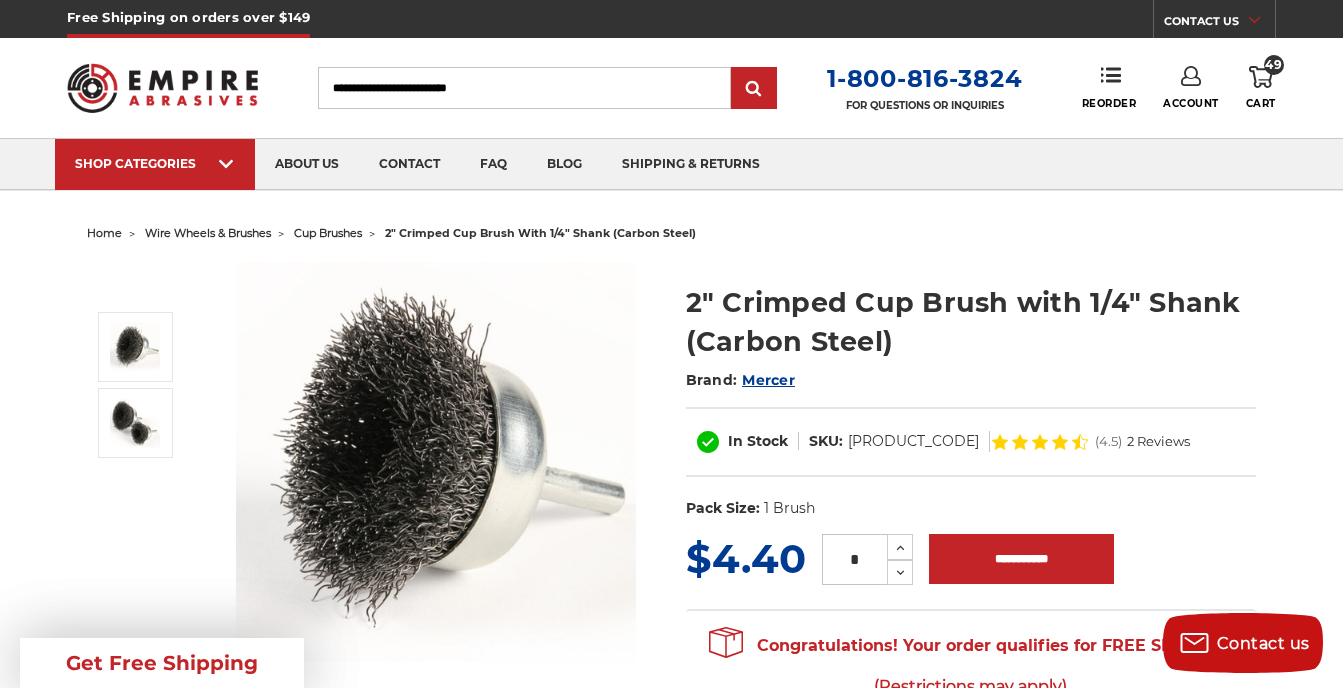 click 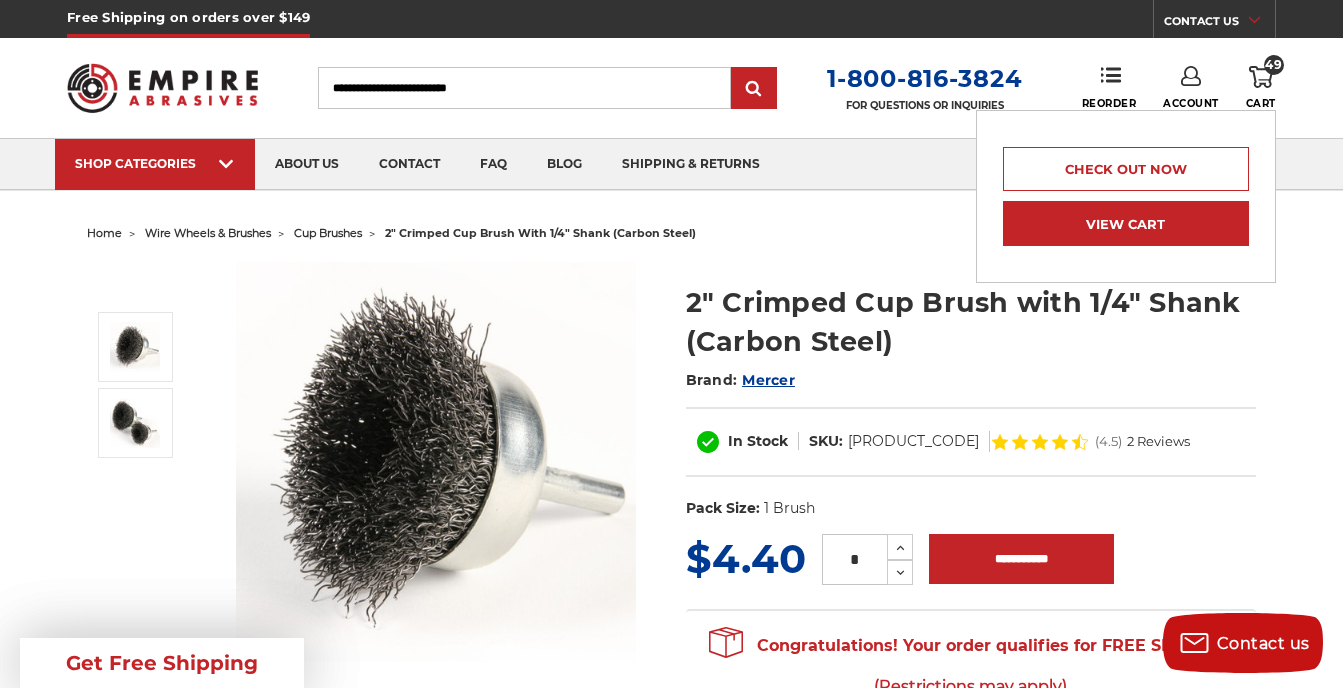 click on "View Cart" at bounding box center [1126, 223] 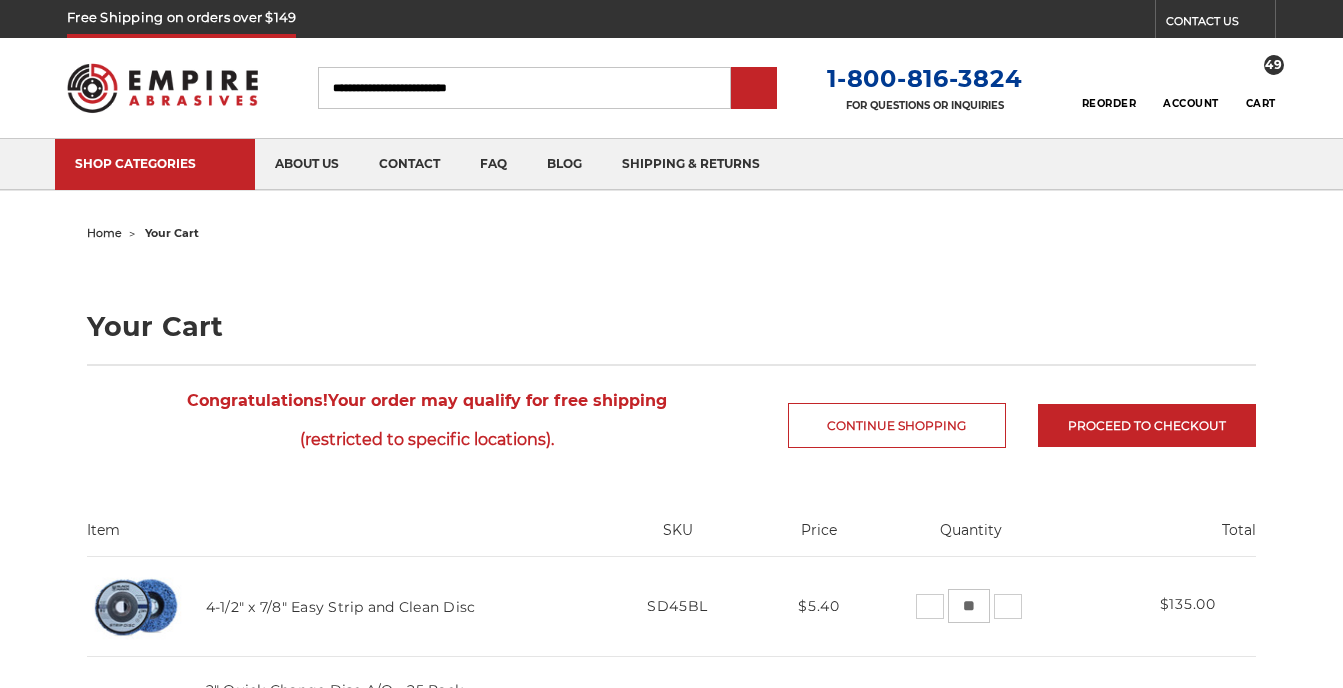 scroll, scrollTop: 0, scrollLeft: 0, axis: both 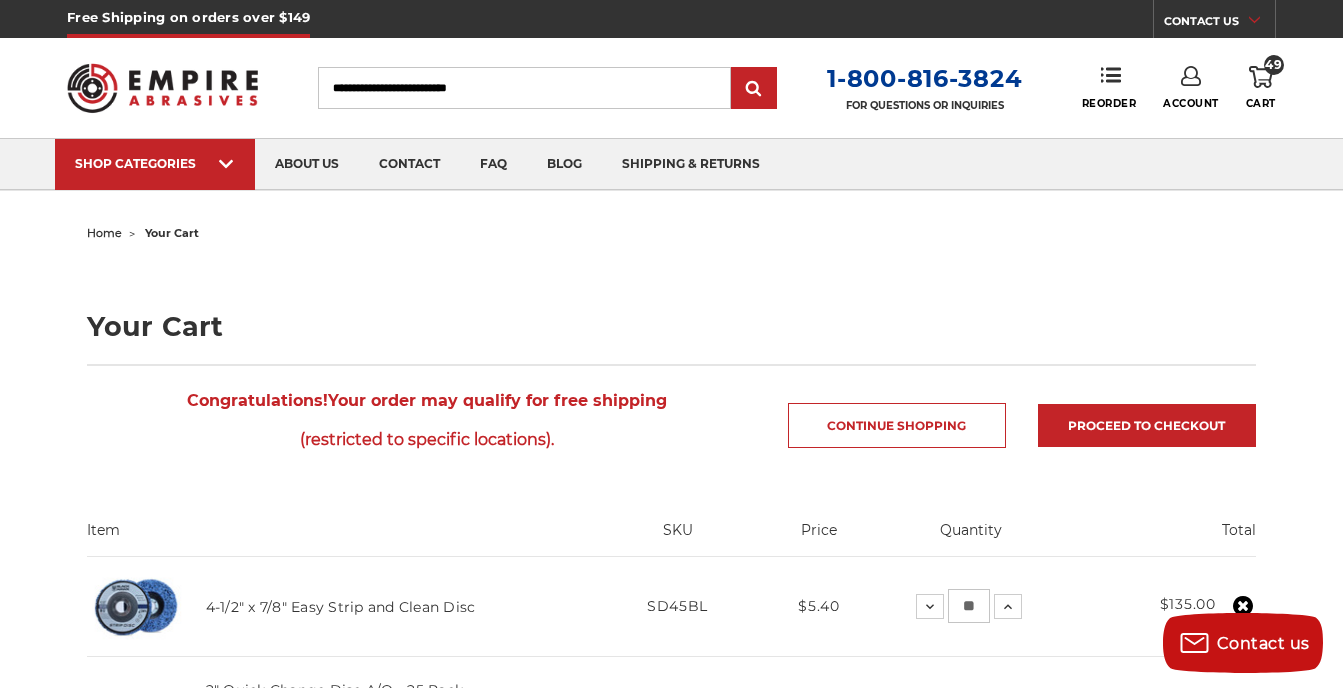 click on "Search" at bounding box center [524, 88] 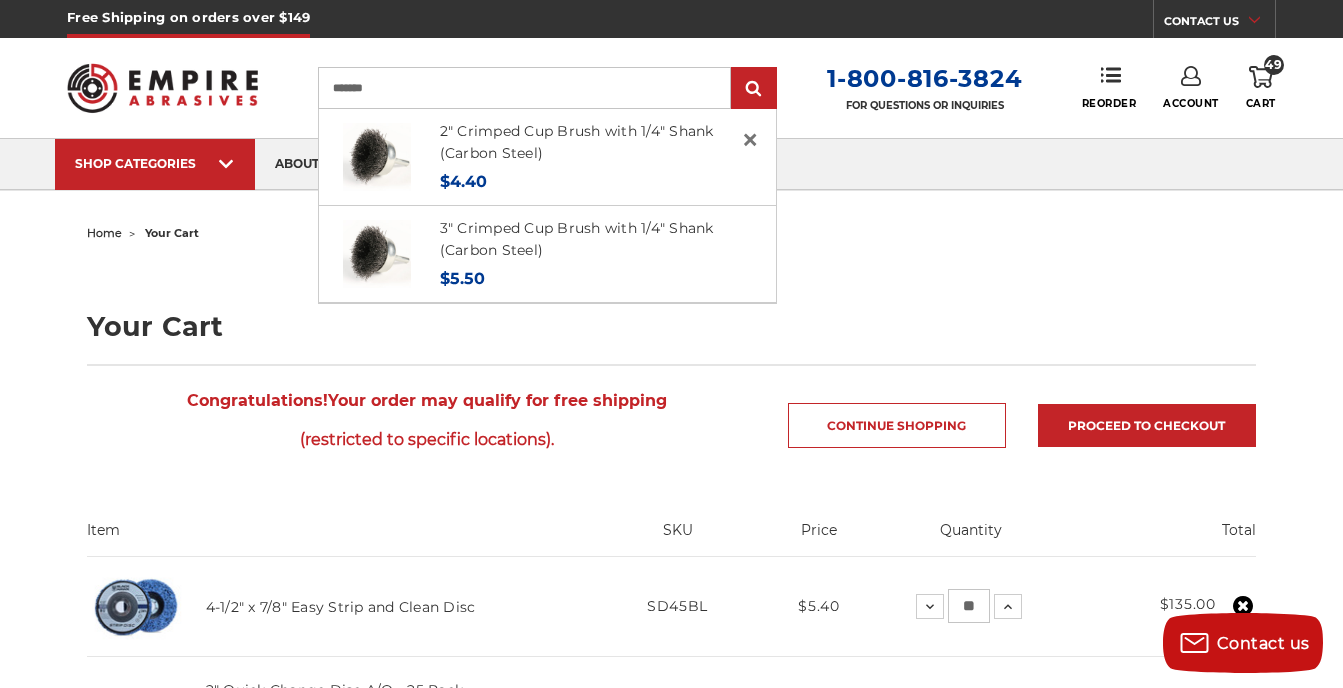 type on "*******" 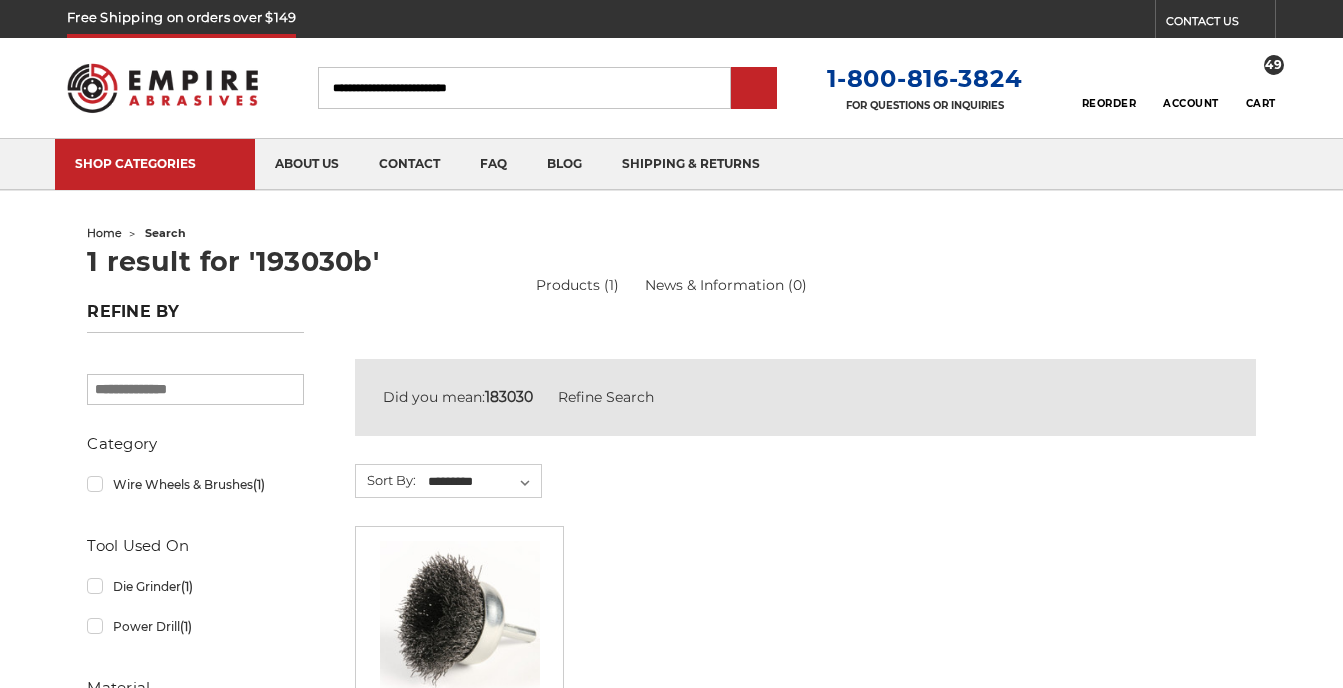 scroll, scrollTop: 0, scrollLeft: 0, axis: both 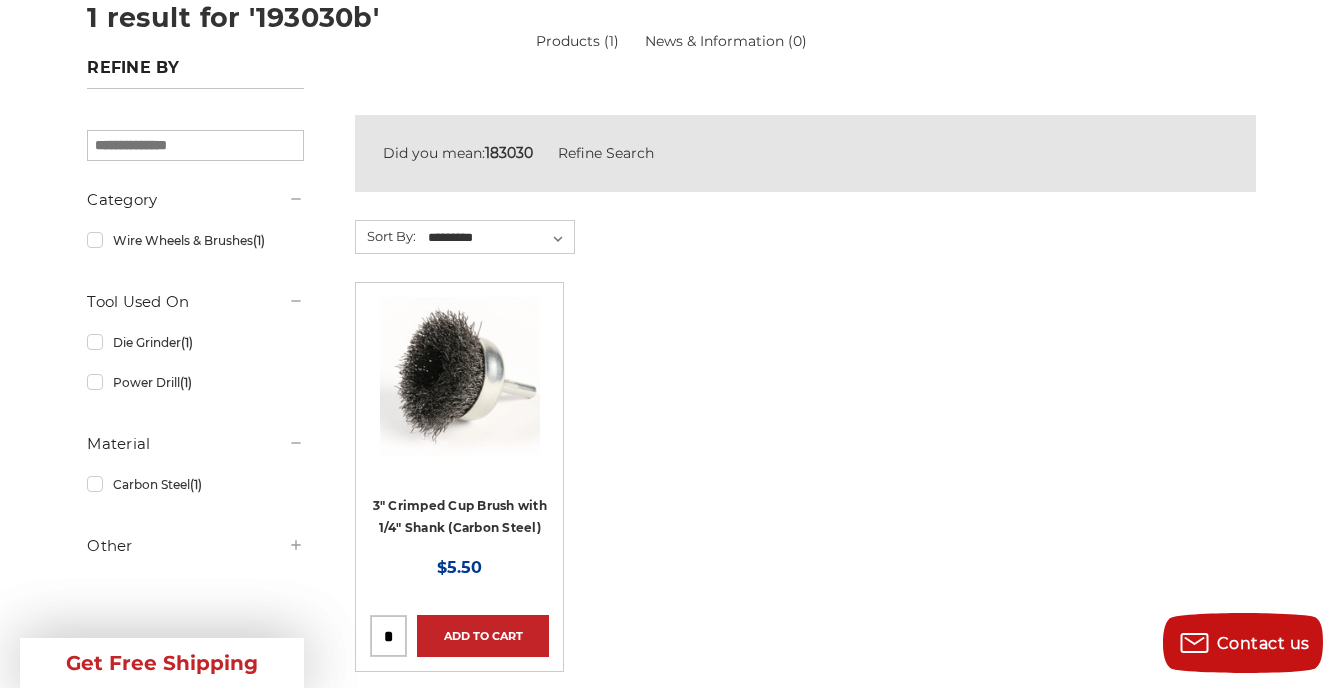 click at bounding box center [388, 636] 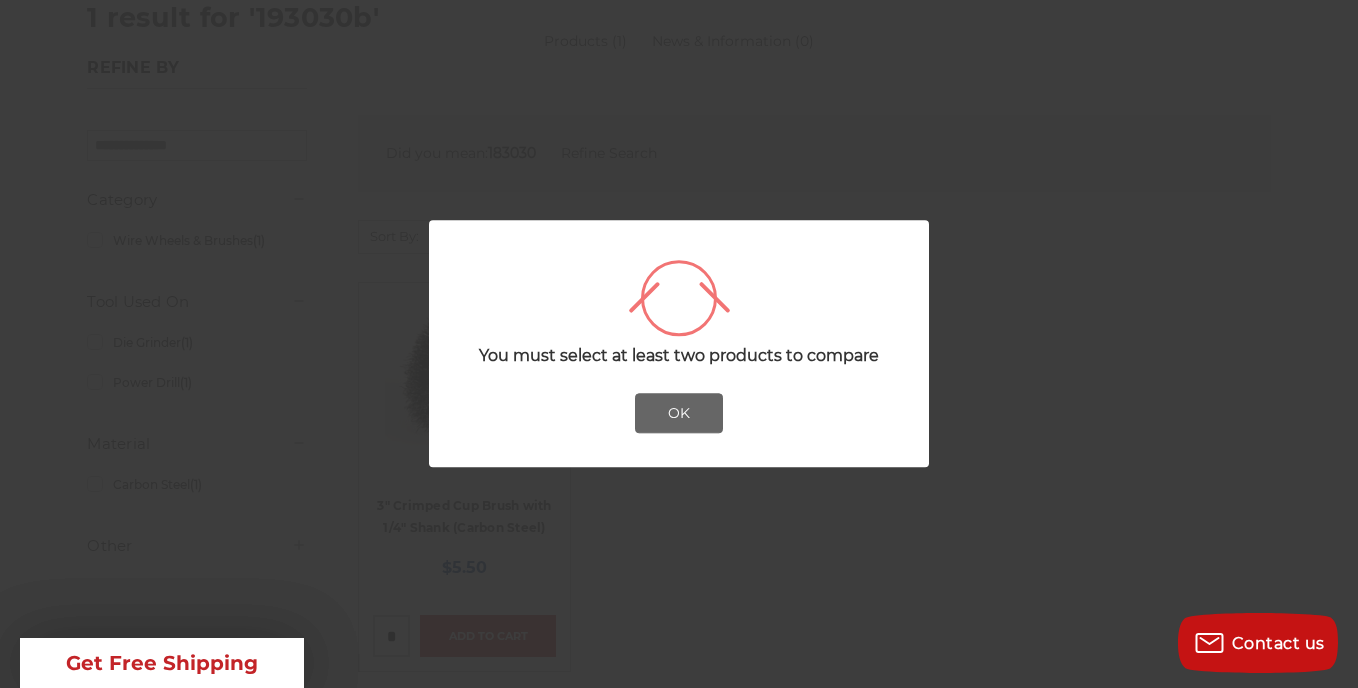 click on "OK" at bounding box center [679, 414] 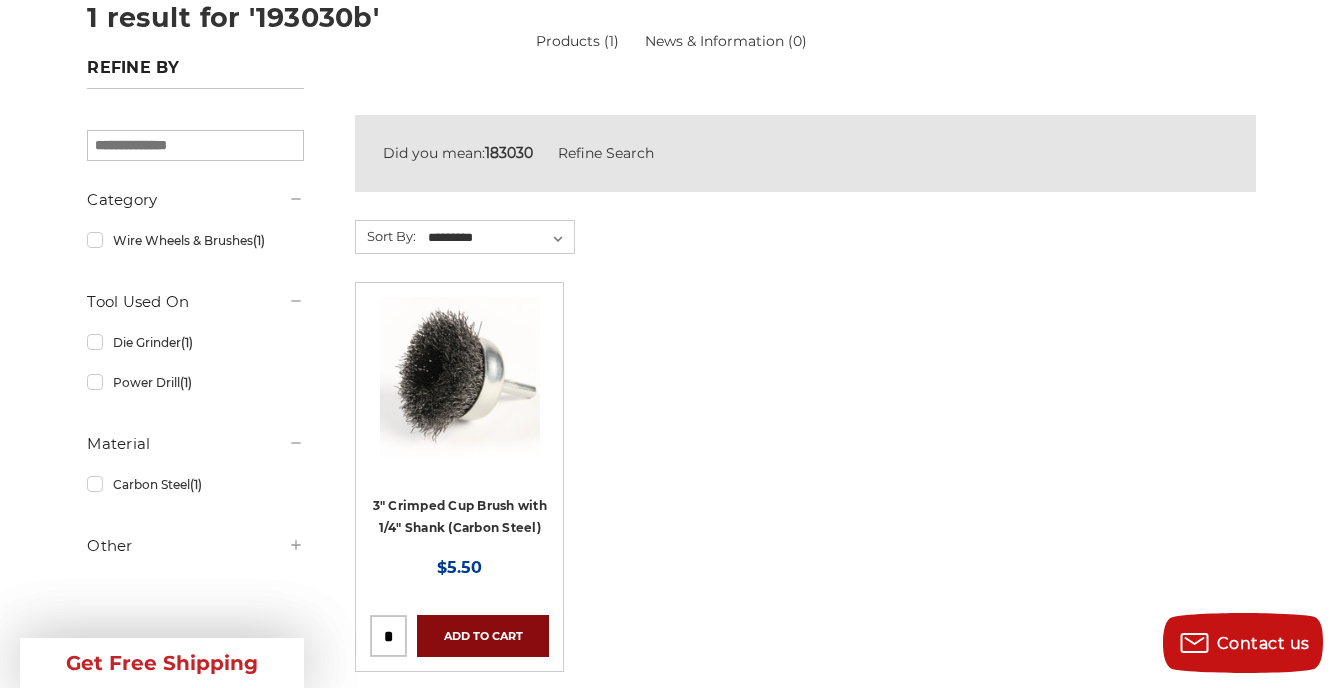 click on "Add to Cart" at bounding box center [483, 636] 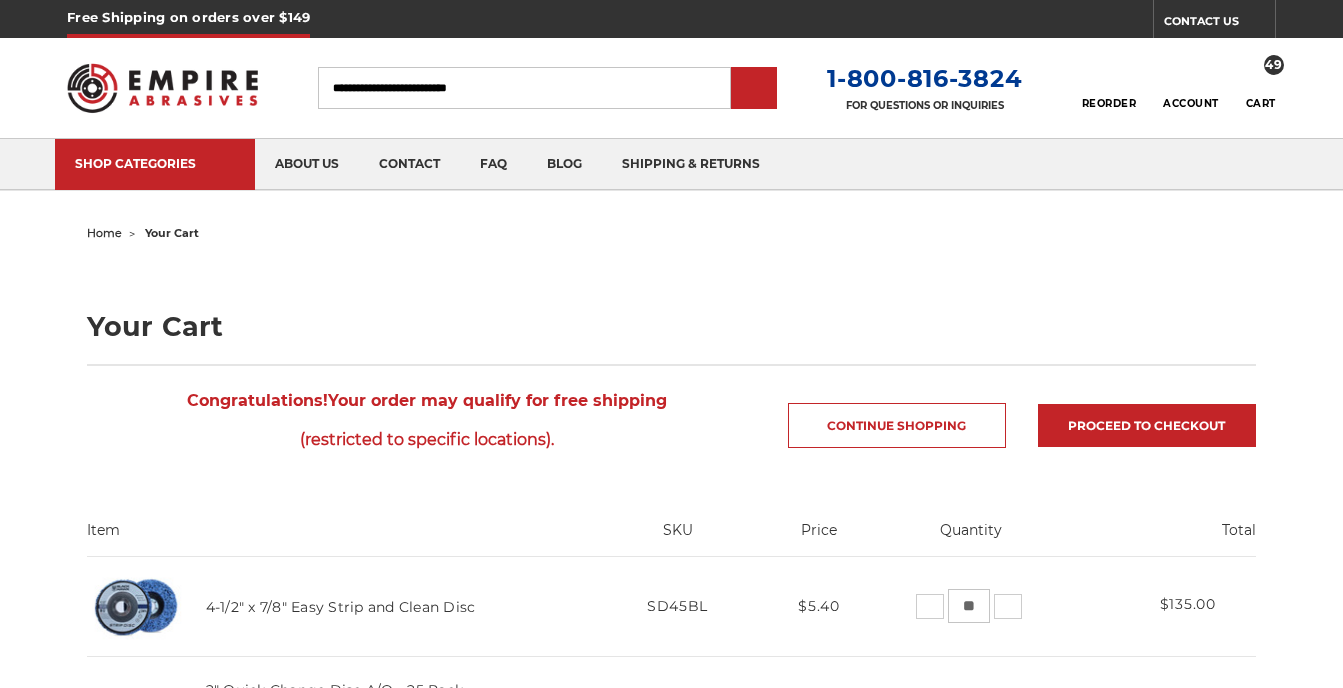 scroll, scrollTop: 0, scrollLeft: 0, axis: both 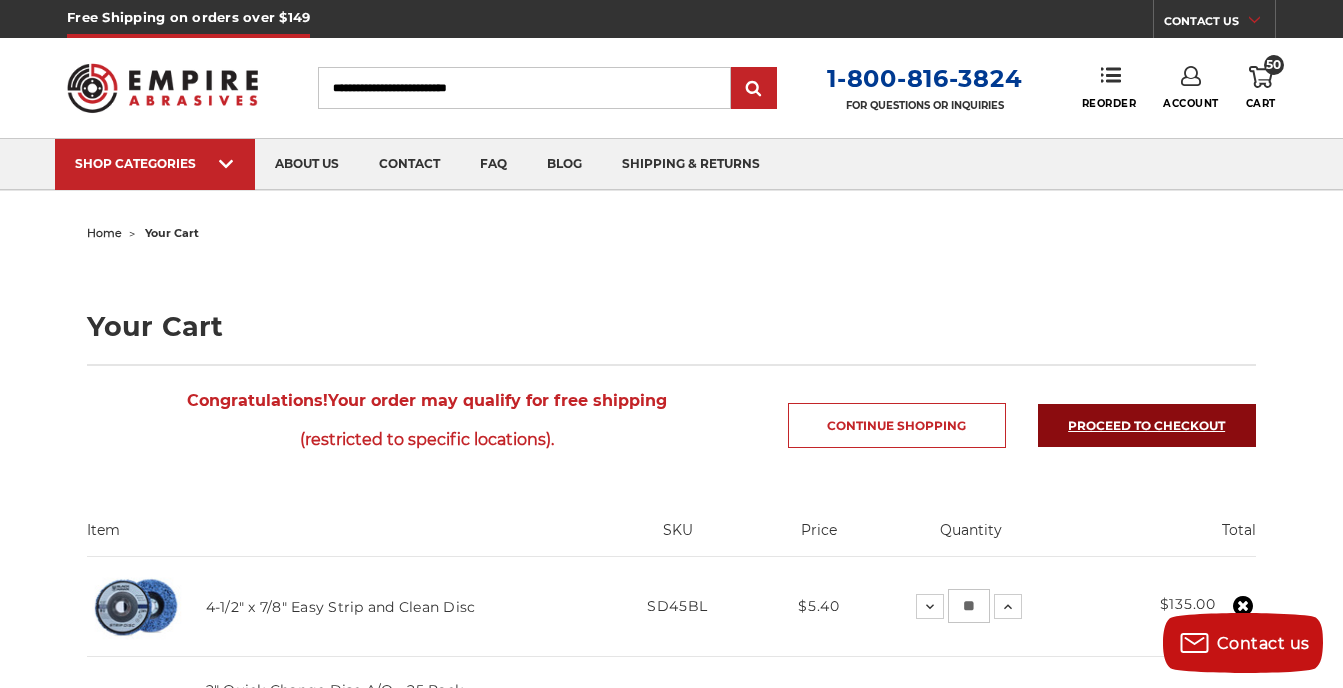 click on "Proceed to checkout" at bounding box center (1147, 425) 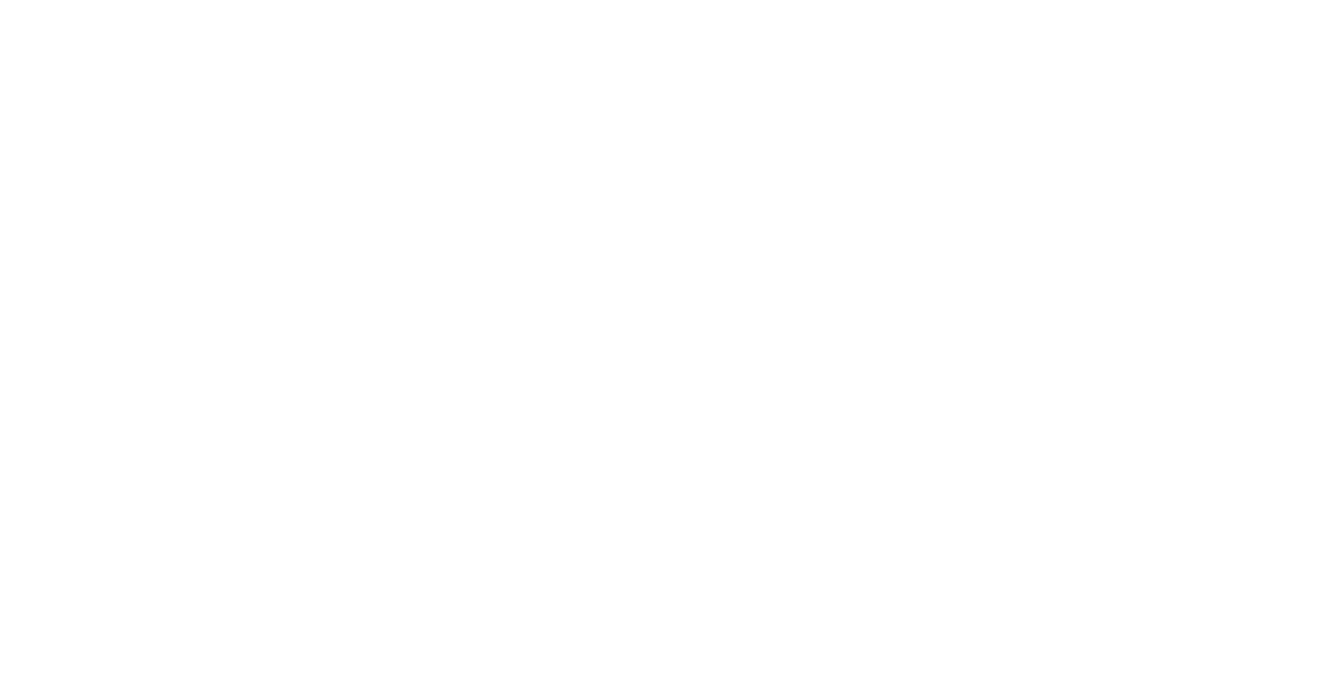 scroll, scrollTop: 0, scrollLeft: 0, axis: both 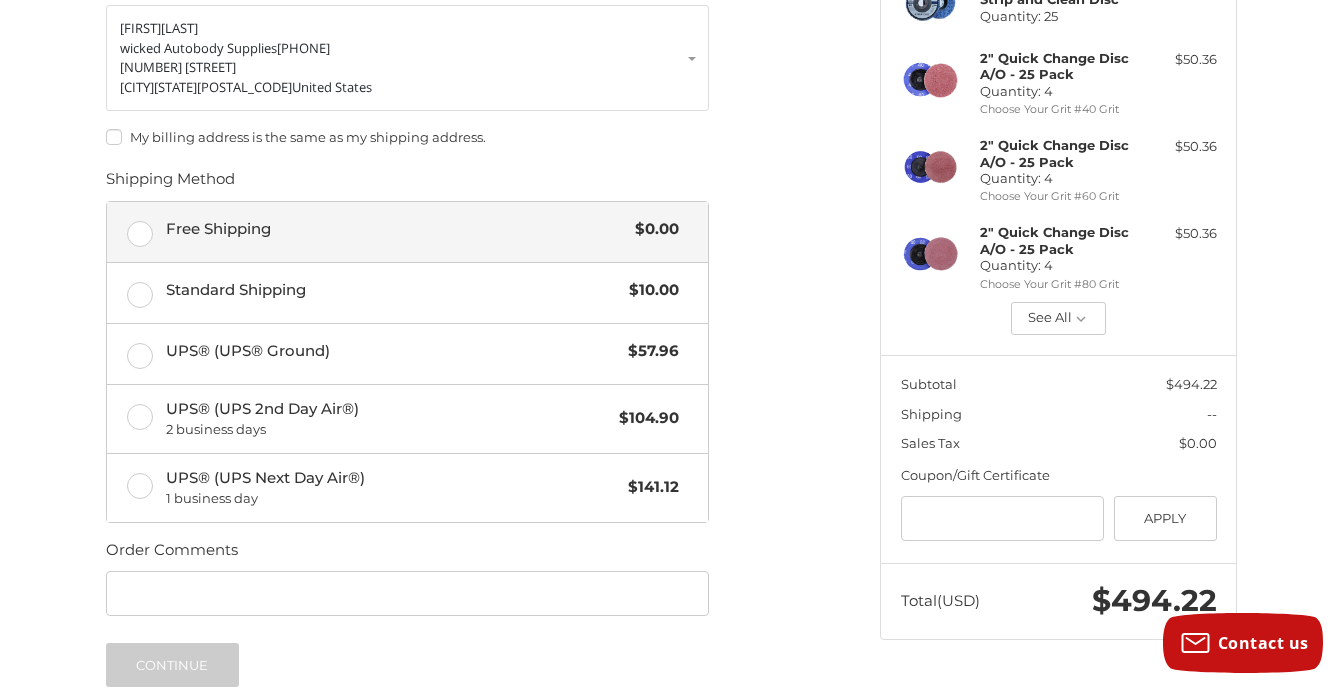 click on "Free Shipping $0.00" at bounding box center [407, 232] 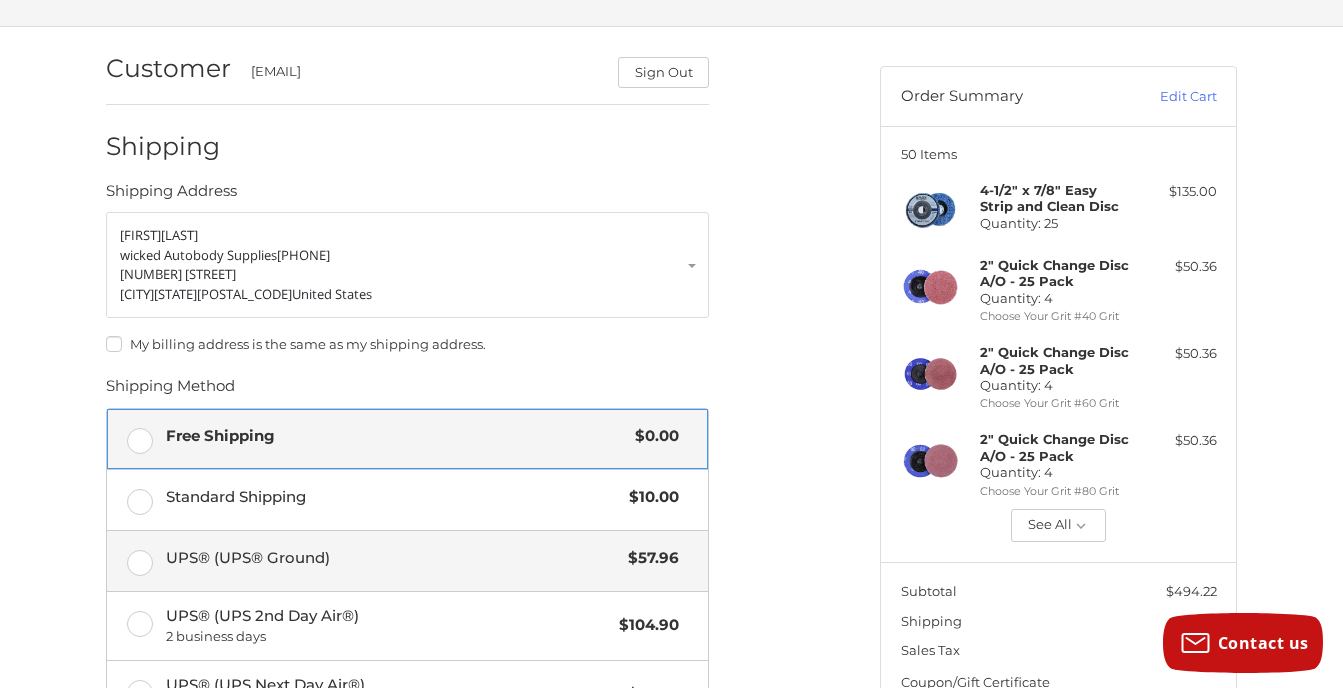 scroll, scrollTop: 0, scrollLeft: 0, axis: both 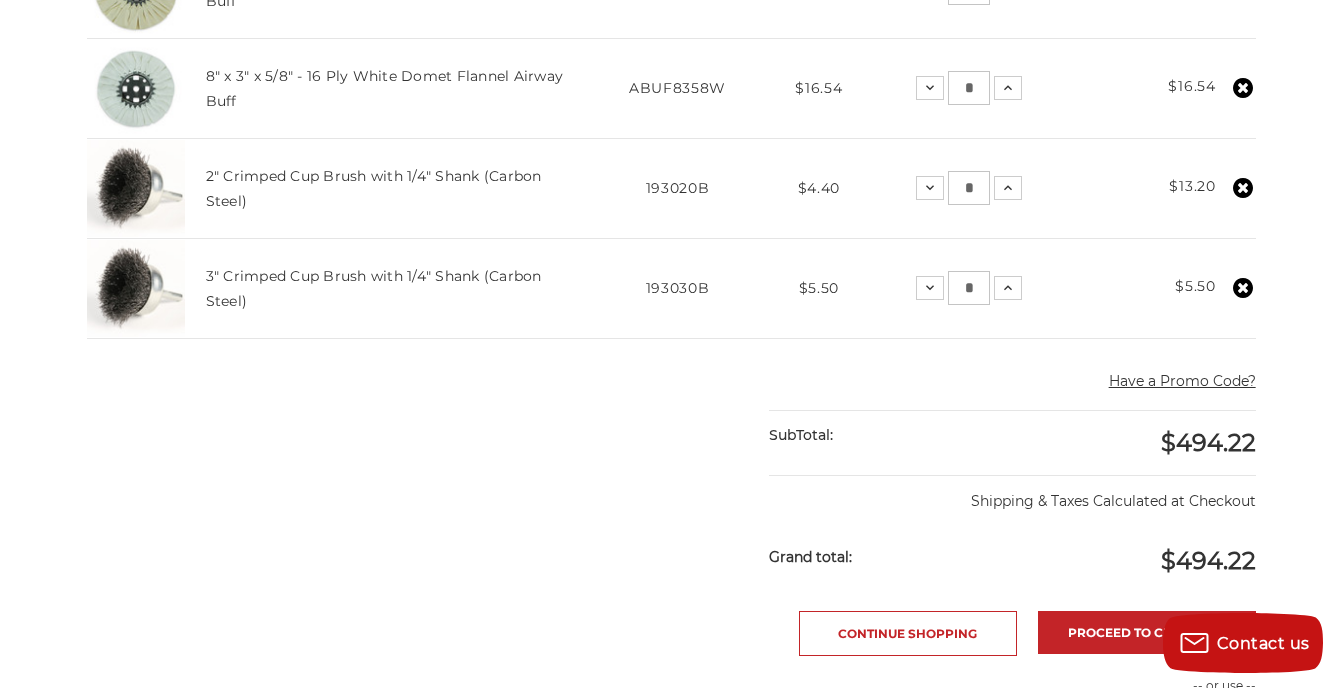 click on "Have a Promo Code?" at bounding box center [1182, 381] 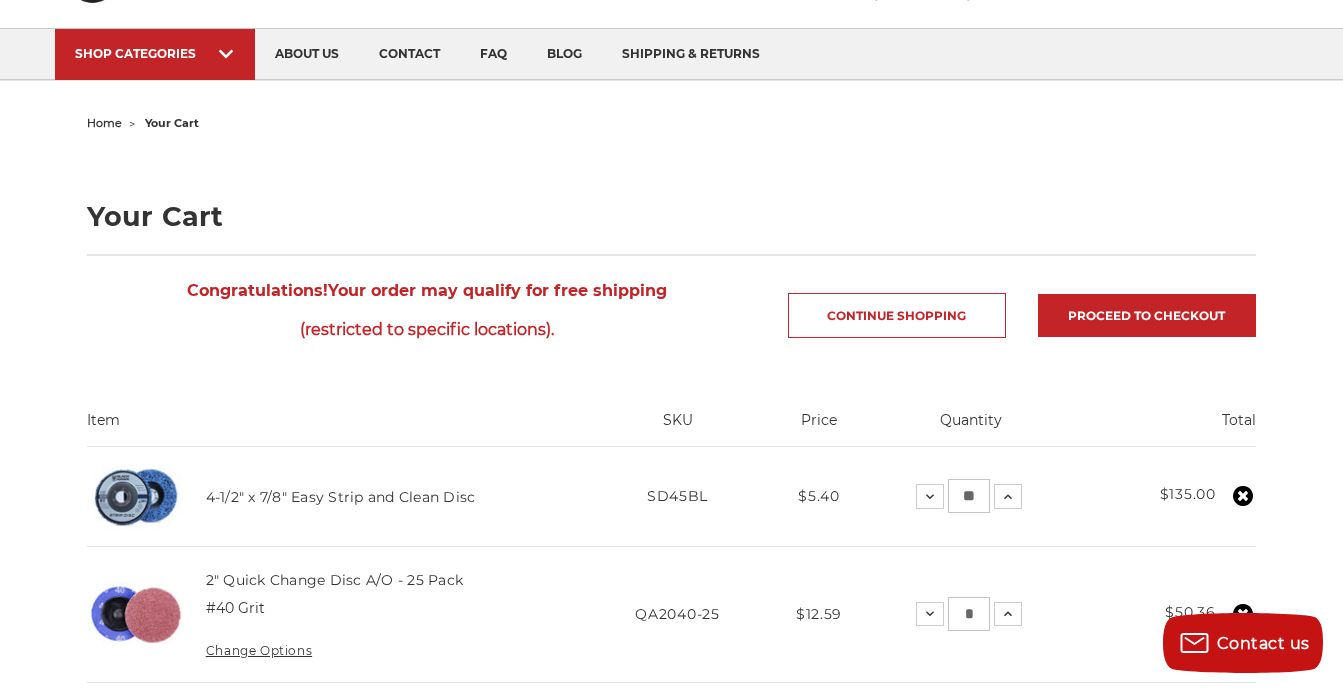 scroll, scrollTop: 0, scrollLeft: 0, axis: both 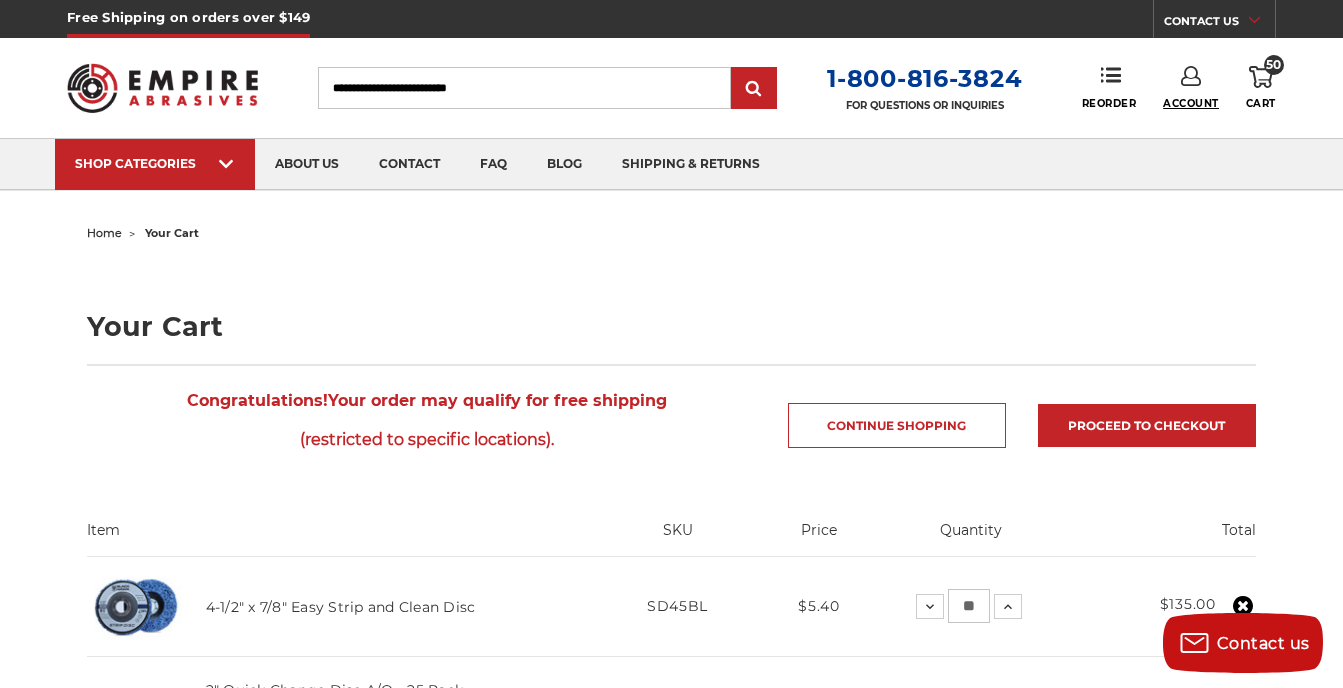 click on "Account" at bounding box center [1191, 103] 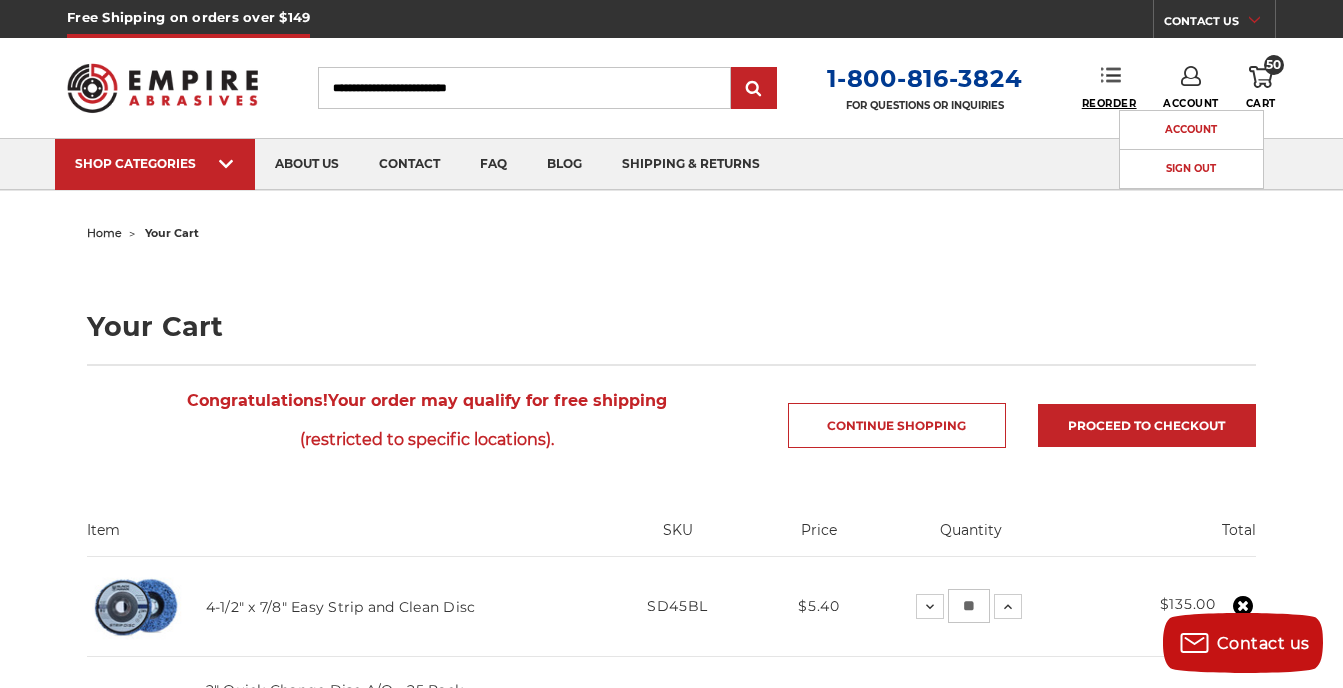 click on "Reorder" at bounding box center [1109, 103] 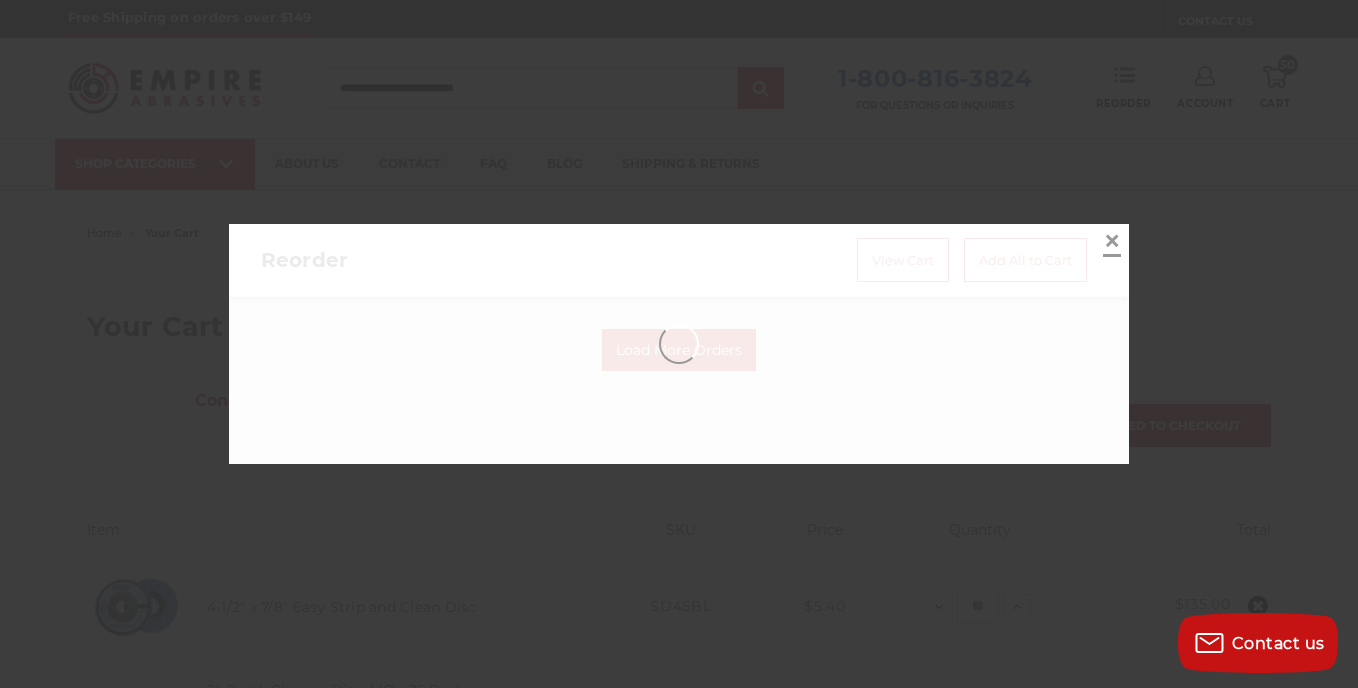 click on "×" at bounding box center [1112, 240] 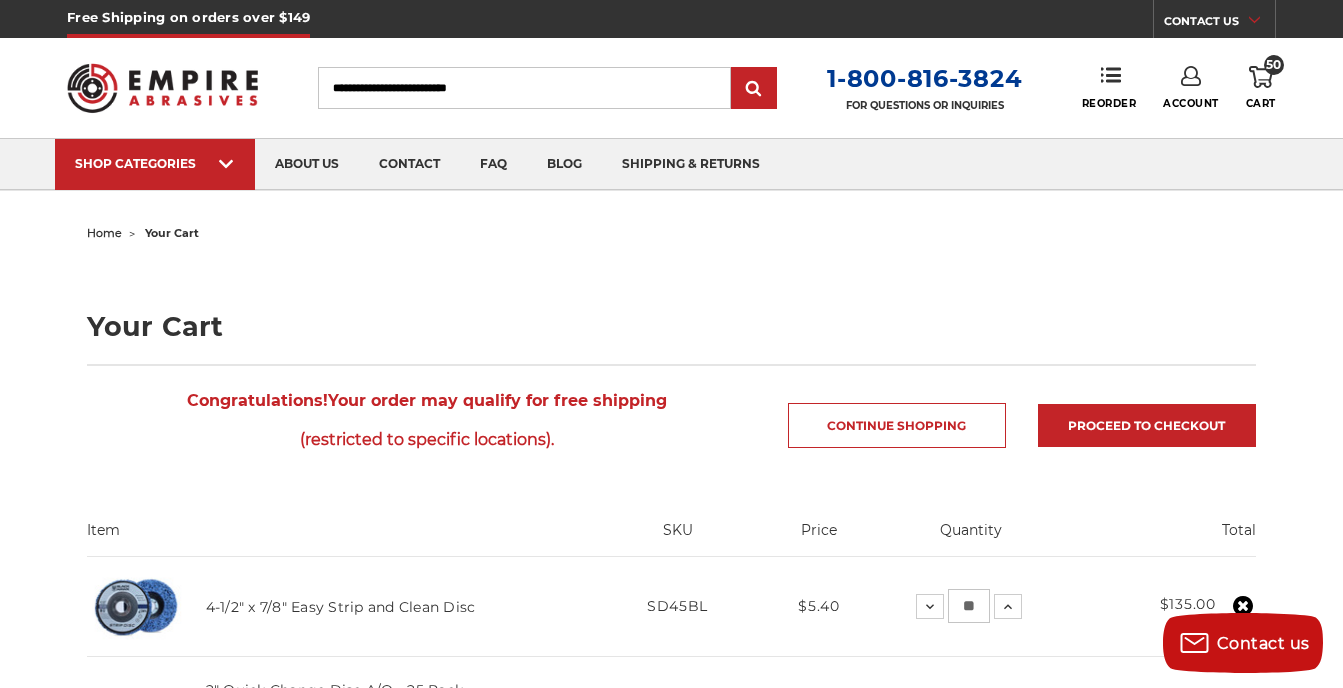 click 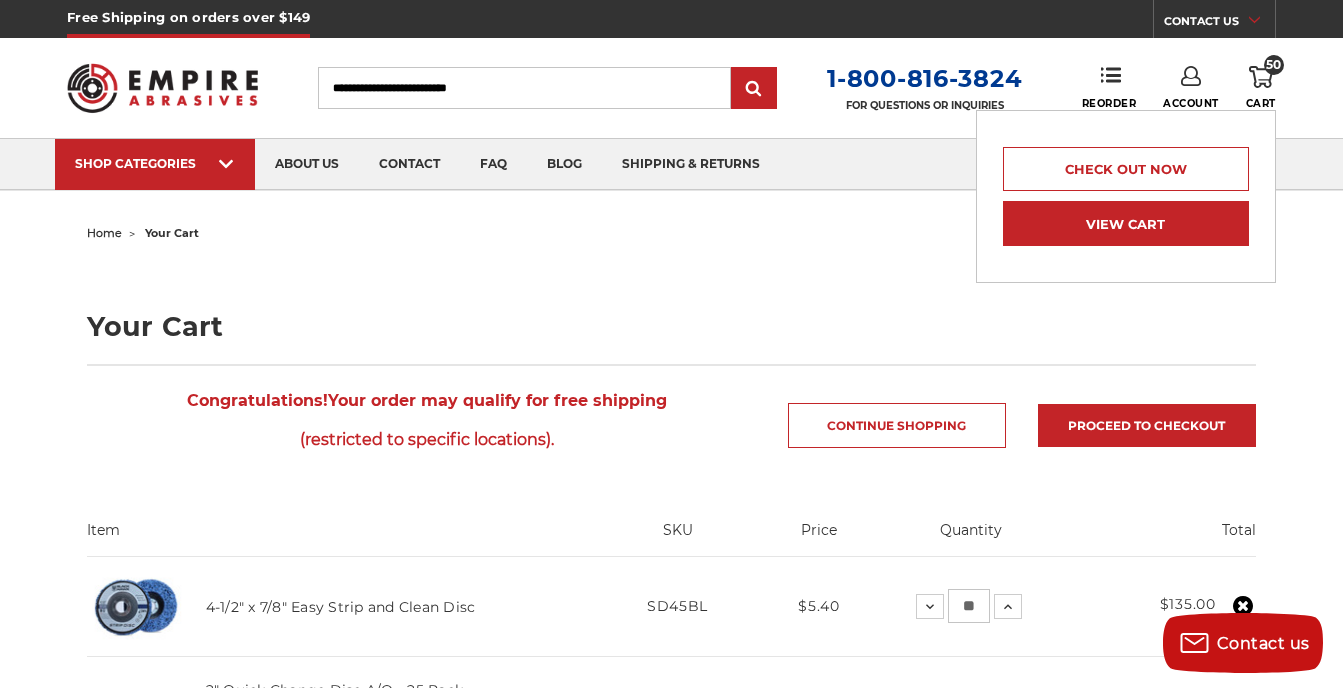 click on "View Cart" at bounding box center (1126, 223) 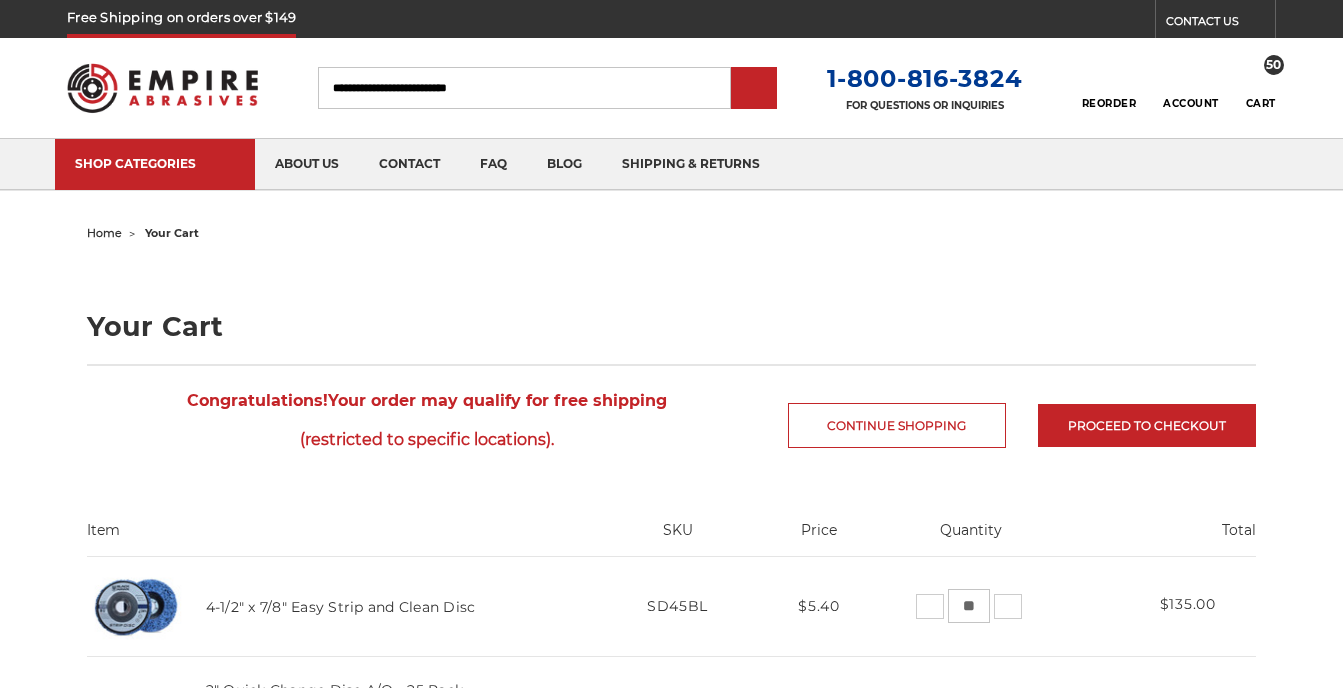scroll, scrollTop: 0, scrollLeft: 0, axis: both 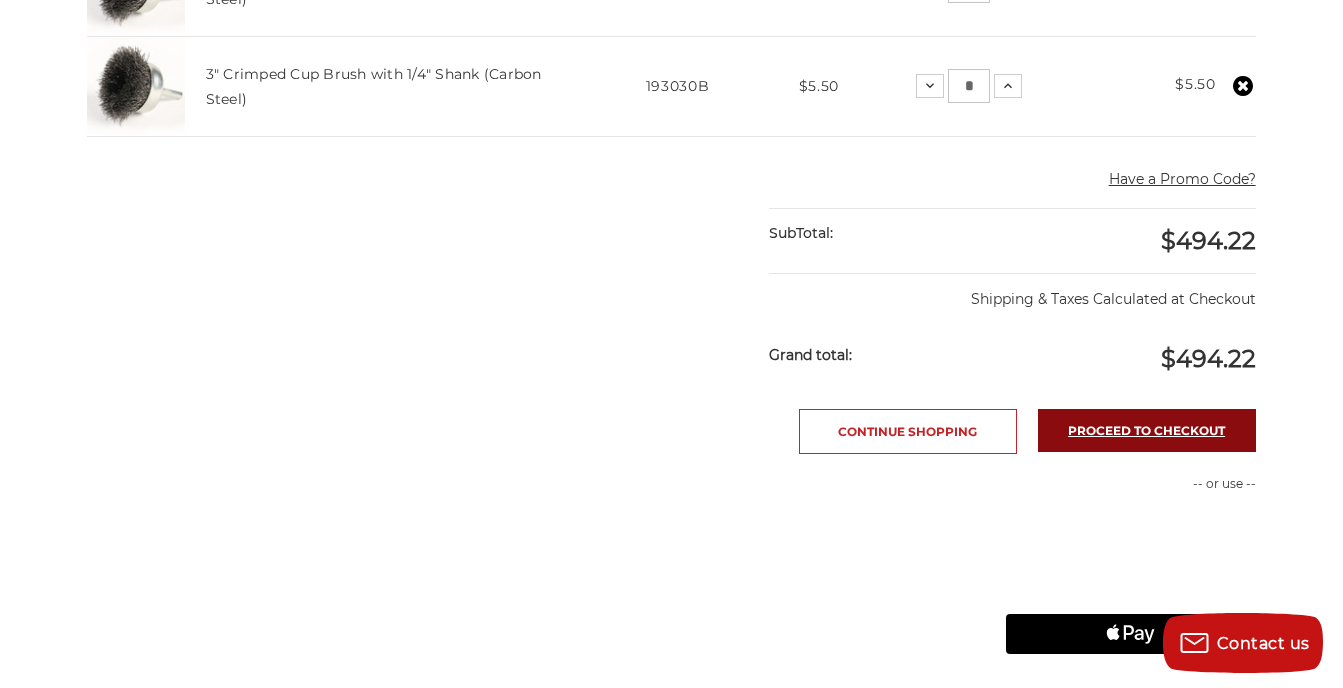 click on "Proceed to checkout" at bounding box center [1147, 430] 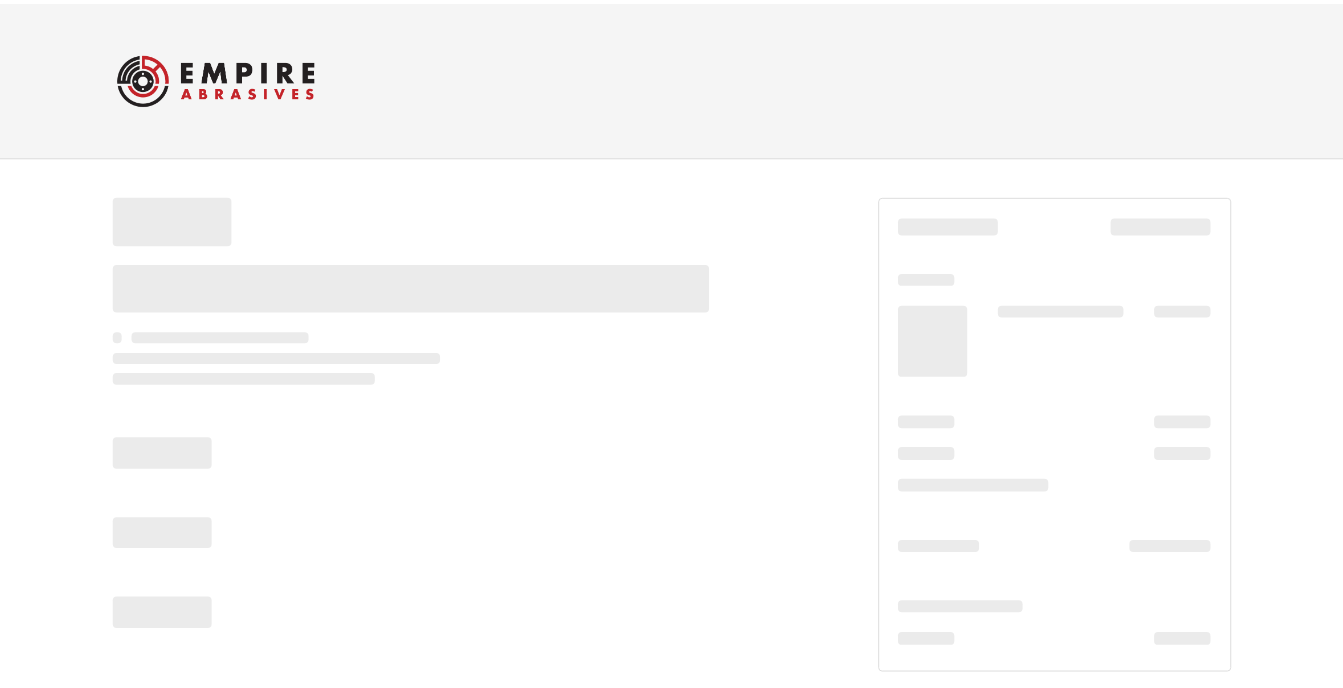 scroll, scrollTop: 0, scrollLeft: 0, axis: both 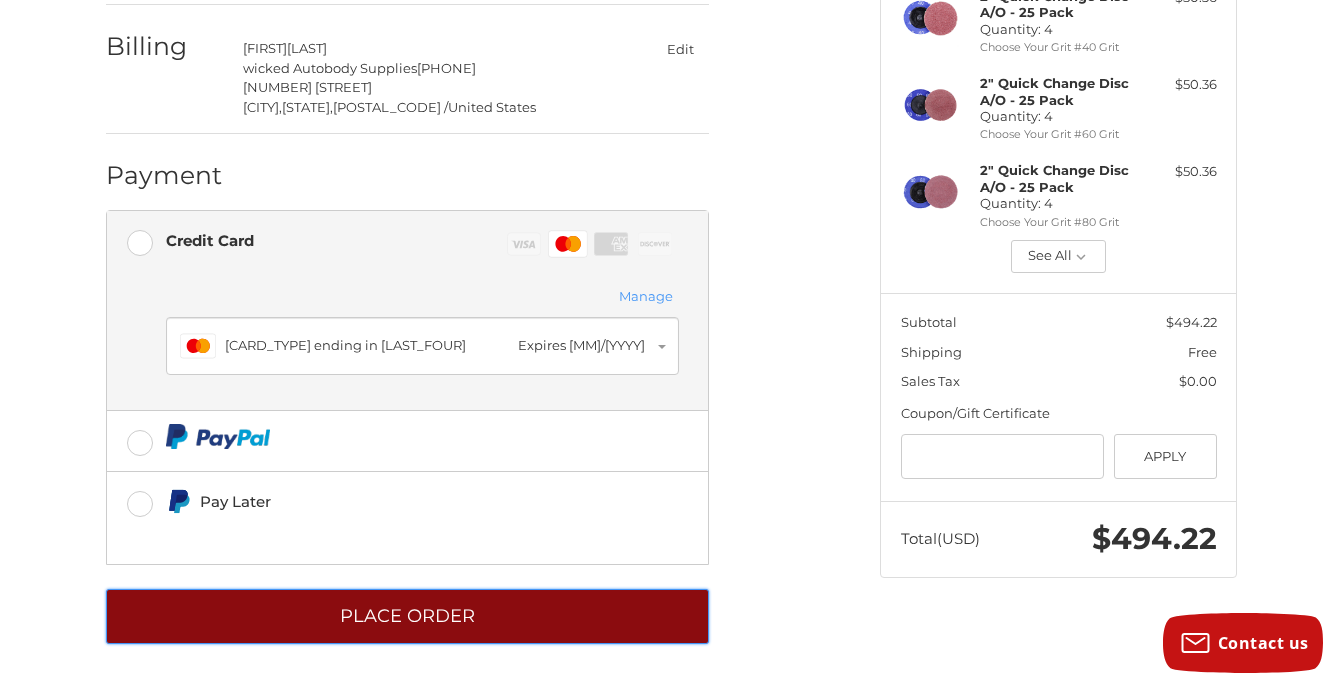 click on "Place Order" at bounding box center [407, 616] 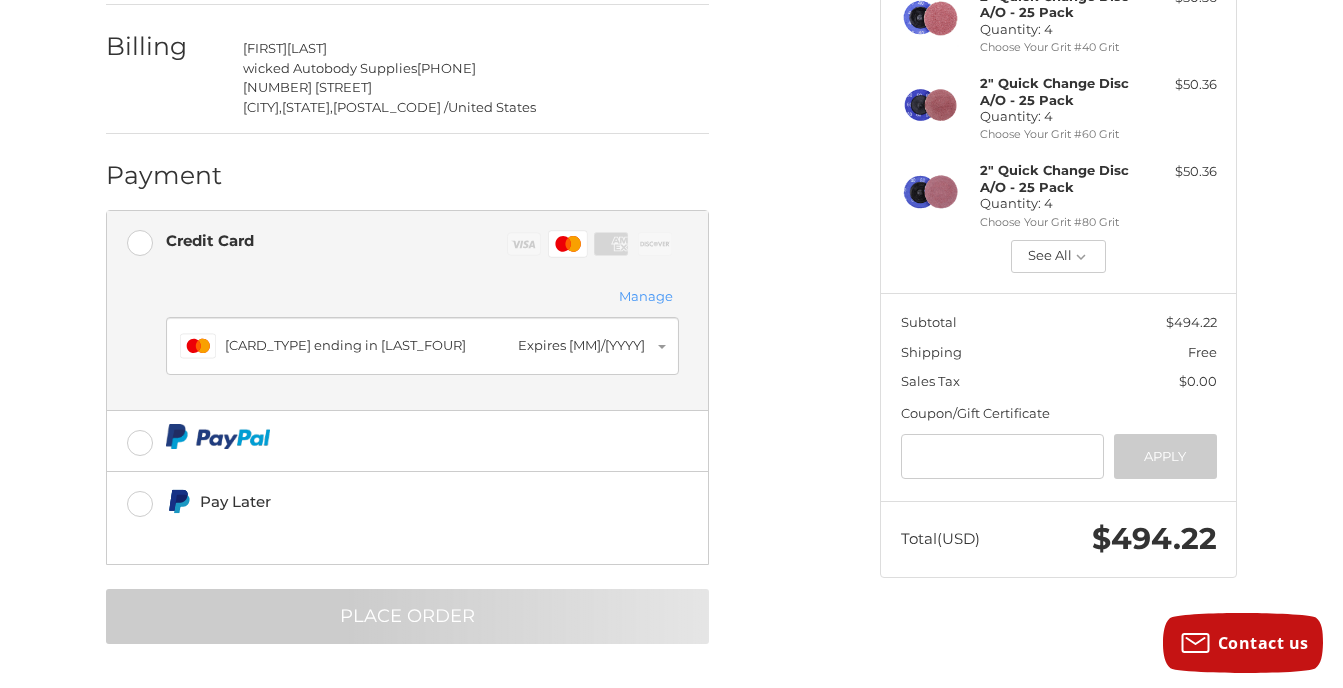 scroll, scrollTop: 26, scrollLeft: 0, axis: vertical 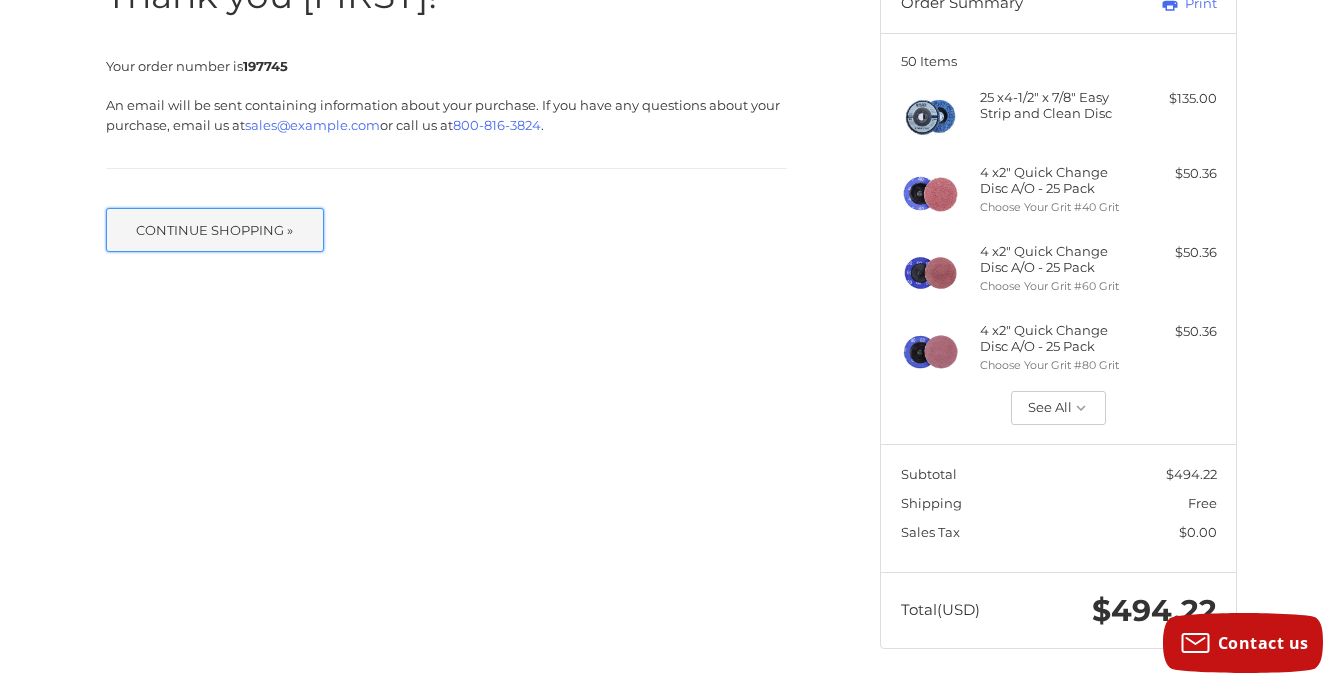 click on "Continue Shopping »" at bounding box center [215, 230] 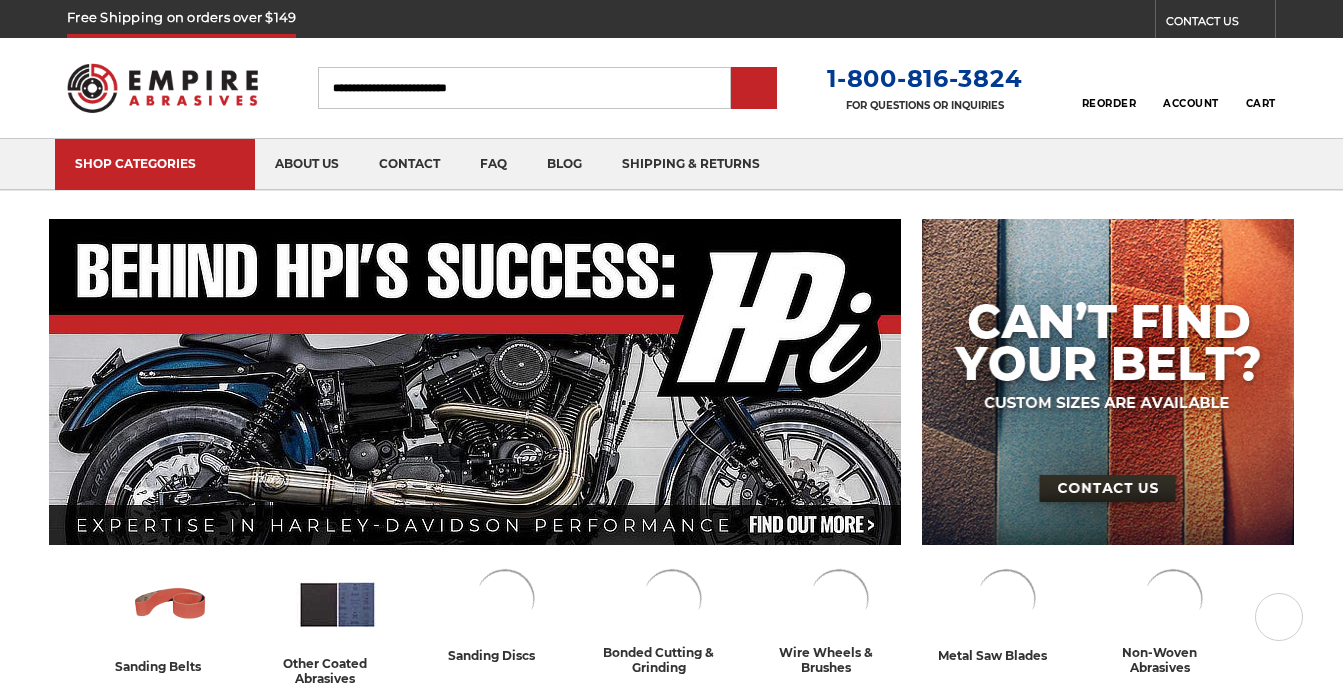 scroll, scrollTop: 0, scrollLeft: 0, axis: both 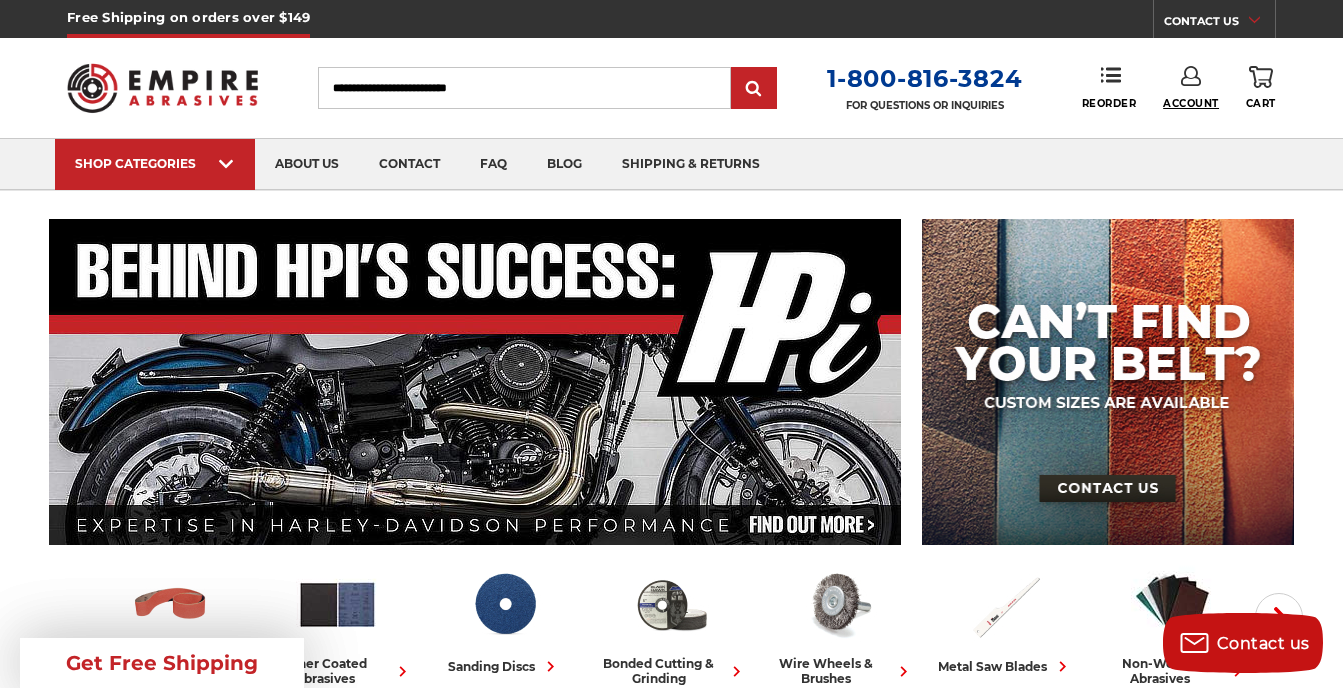 click on "Account" at bounding box center (1191, 103) 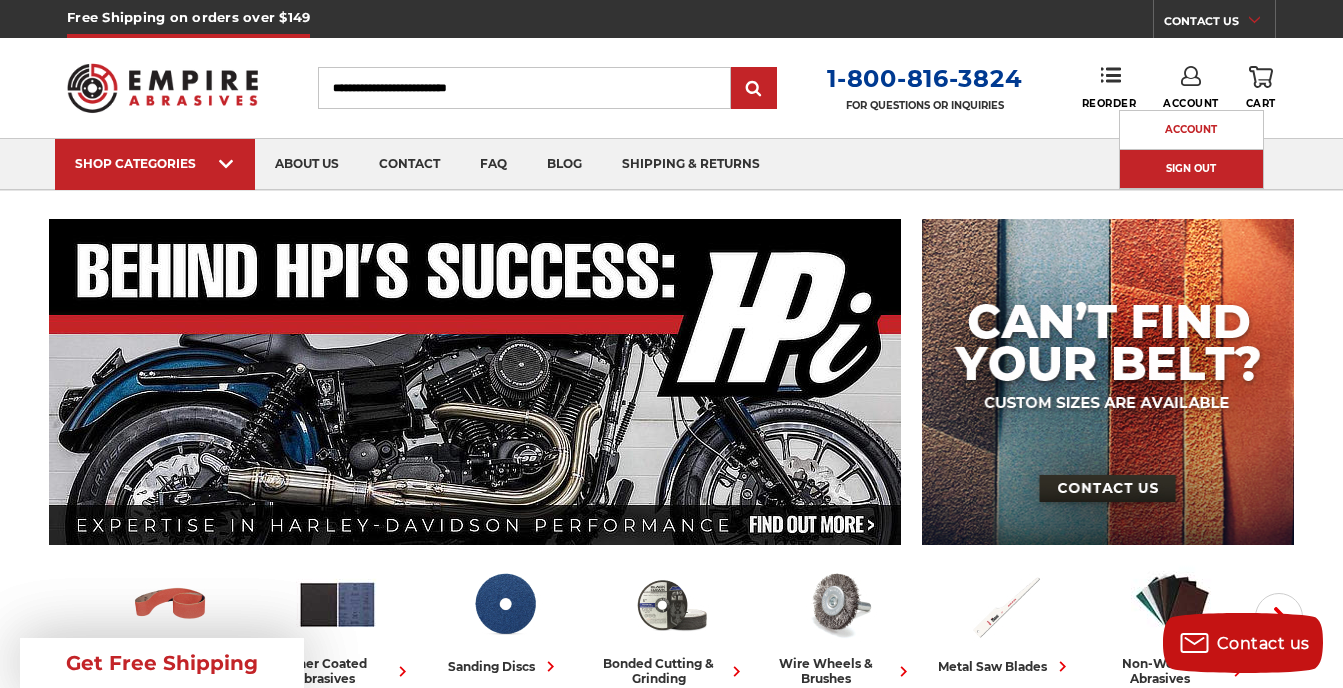 click on "Sign Out" at bounding box center [1191, 169] 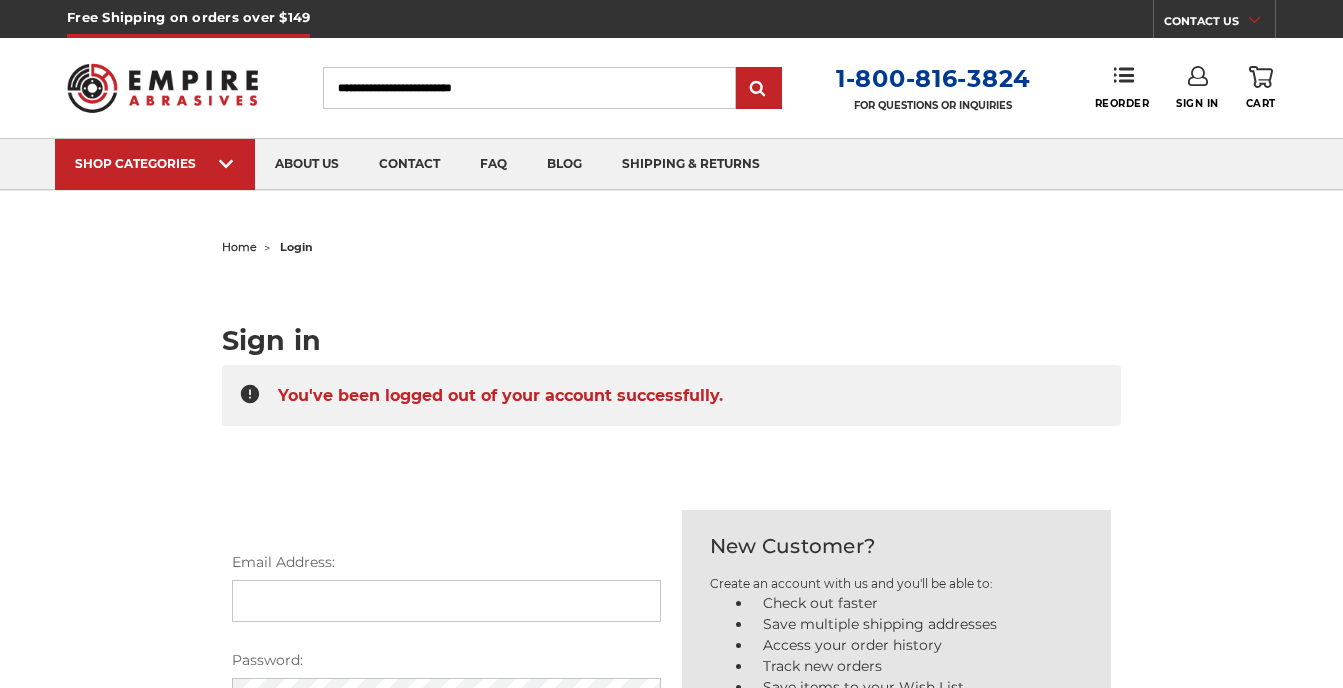 scroll, scrollTop: 0, scrollLeft: 0, axis: both 